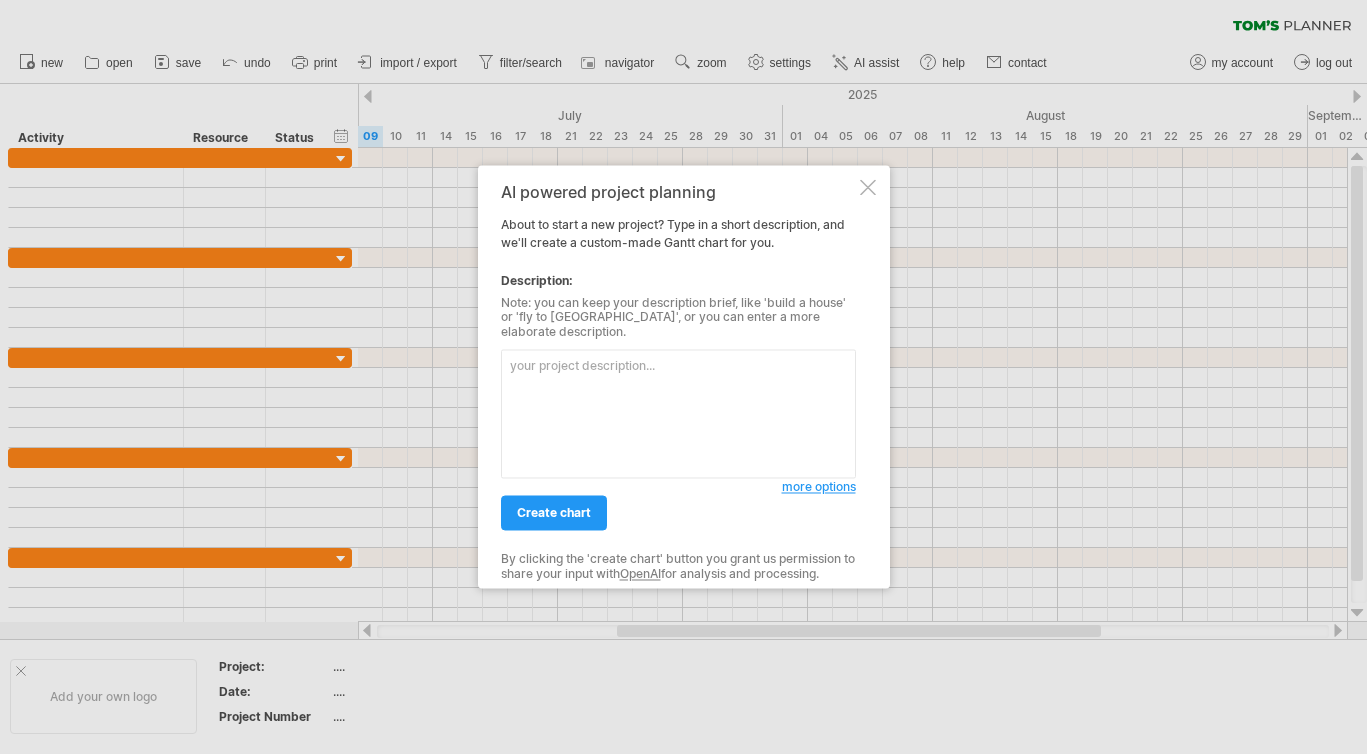scroll, scrollTop: 0, scrollLeft: 0, axis: both 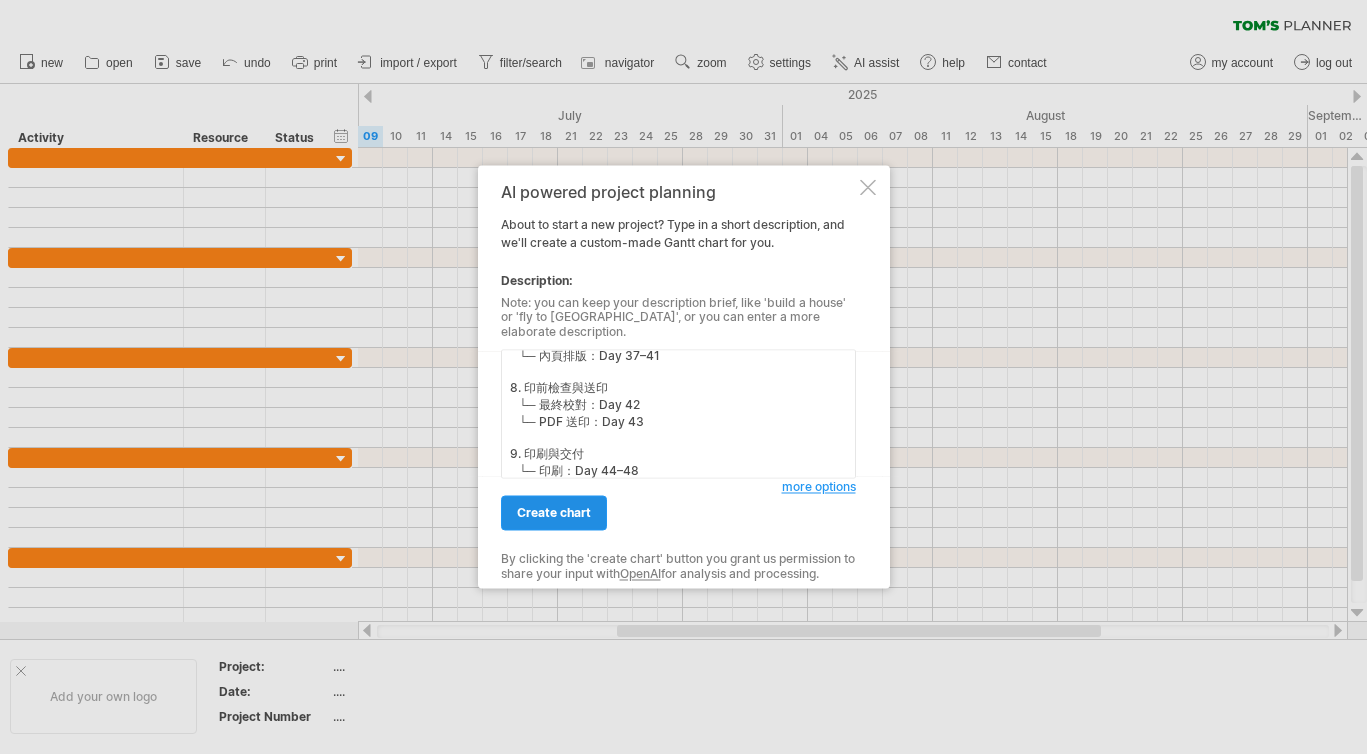 click on "create chart" at bounding box center (554, 513) 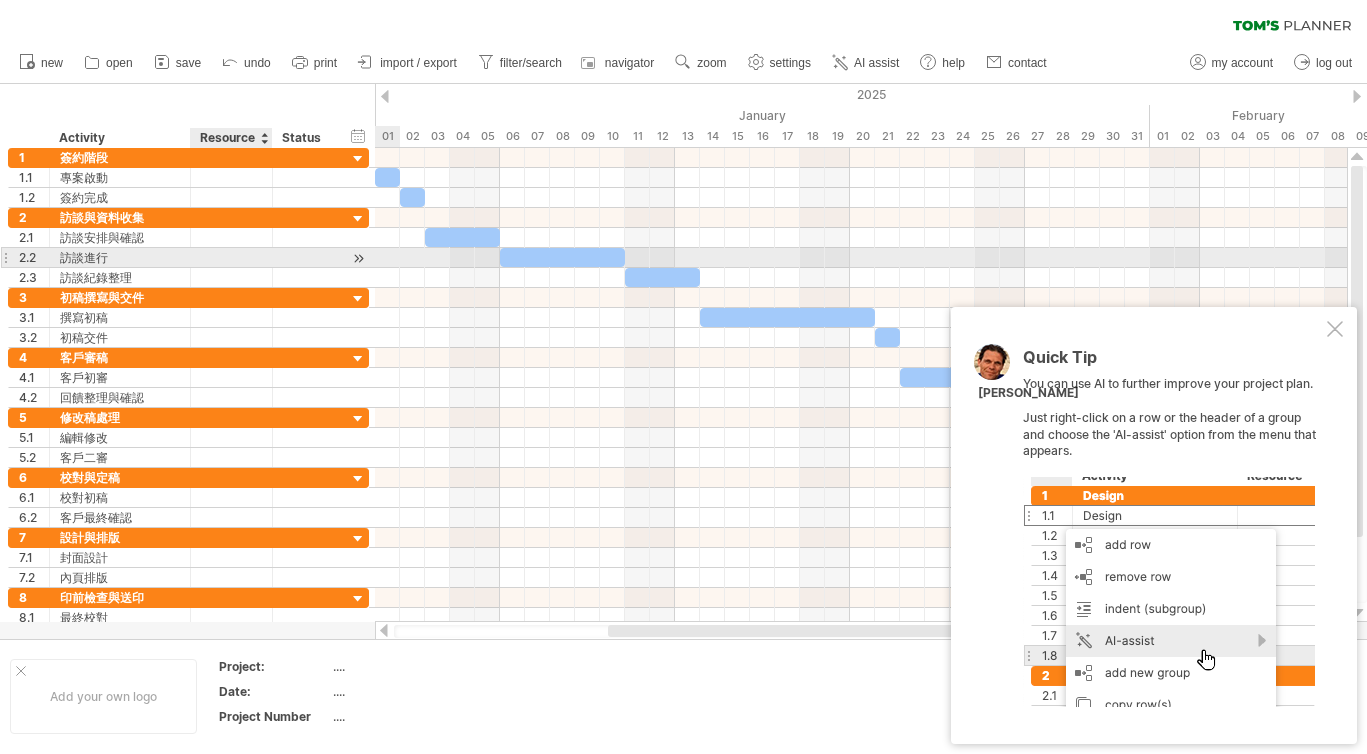 click at bounding box center (231, 257) 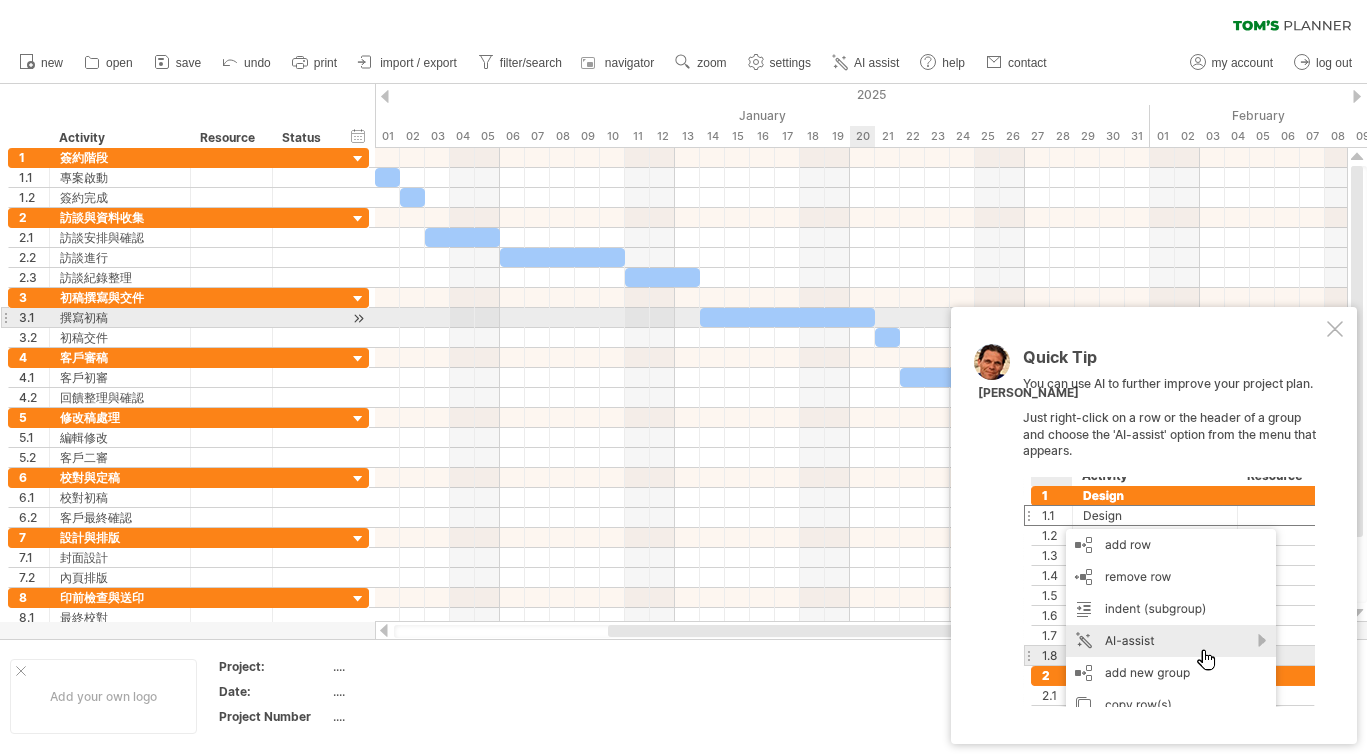 click at bounding box center (1335, 329) 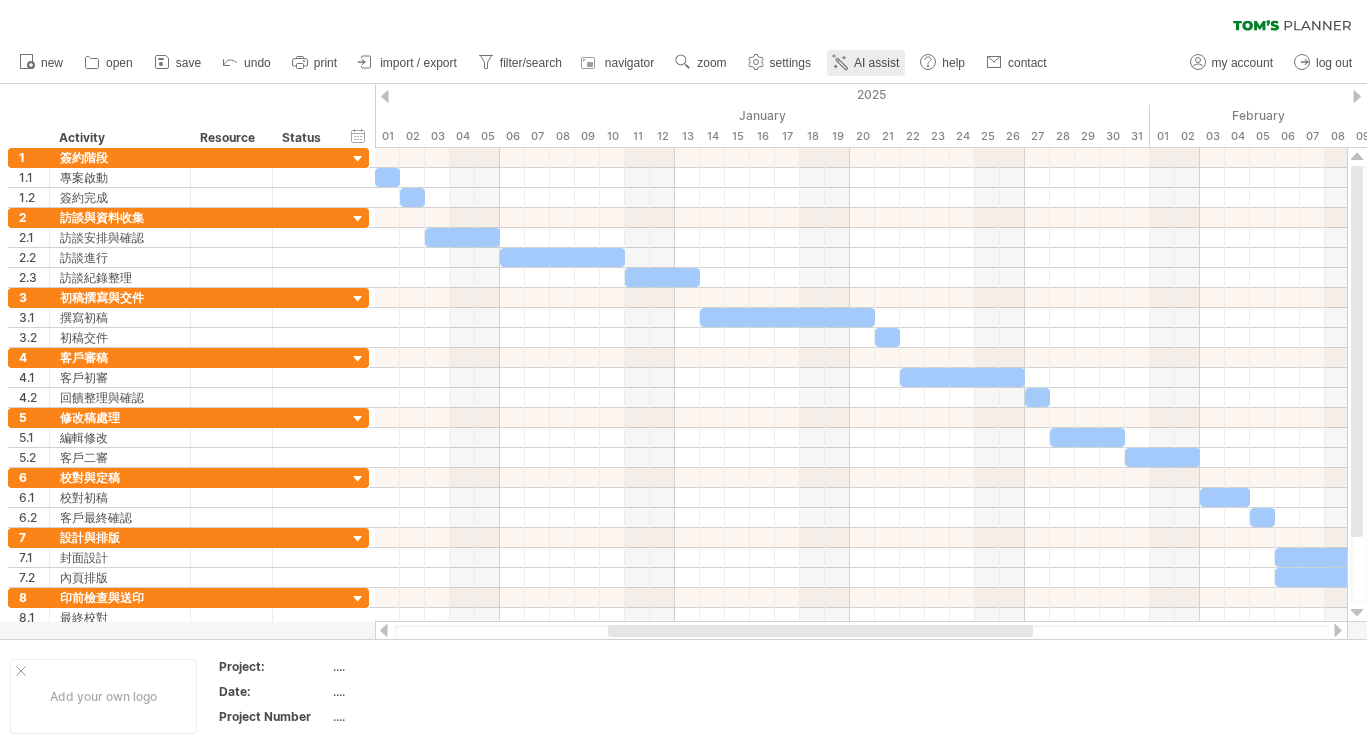 click on "AI assist" at bounding box center (876, 63) 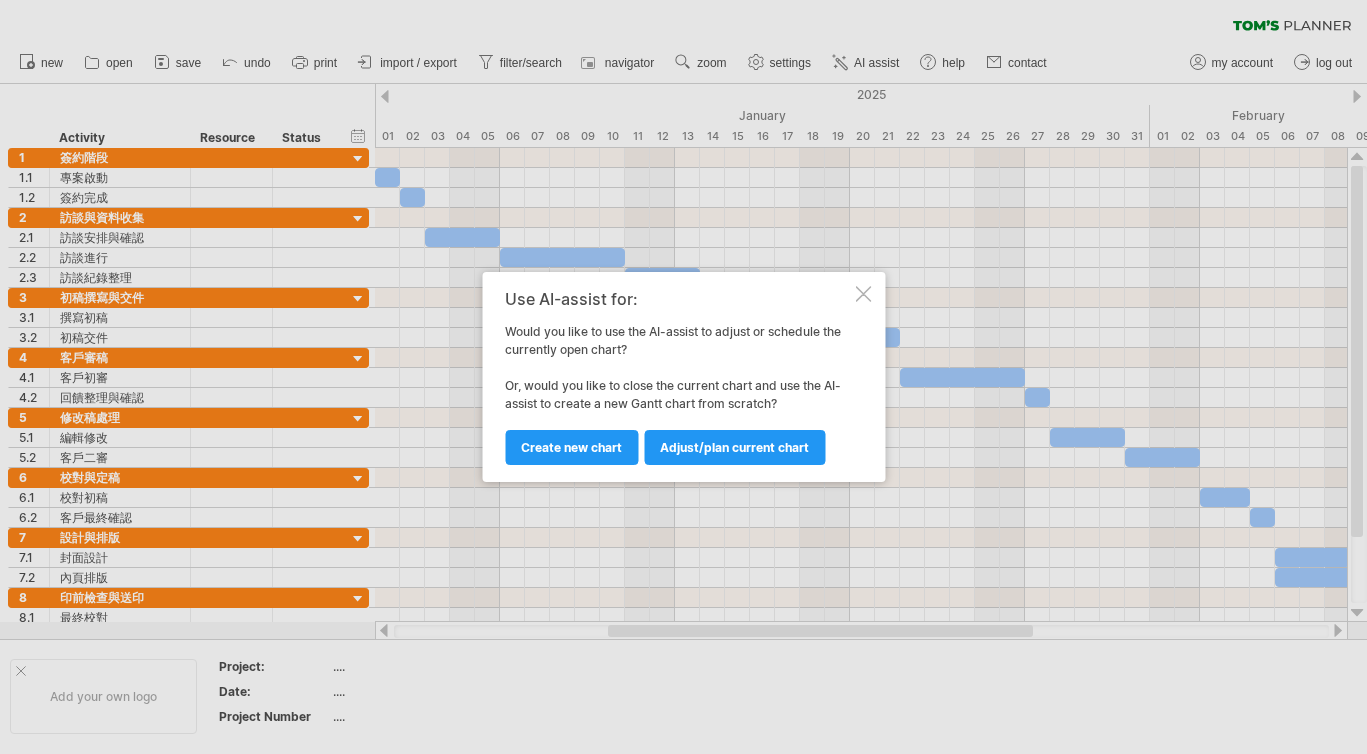 click at bounding box center [863, 294] 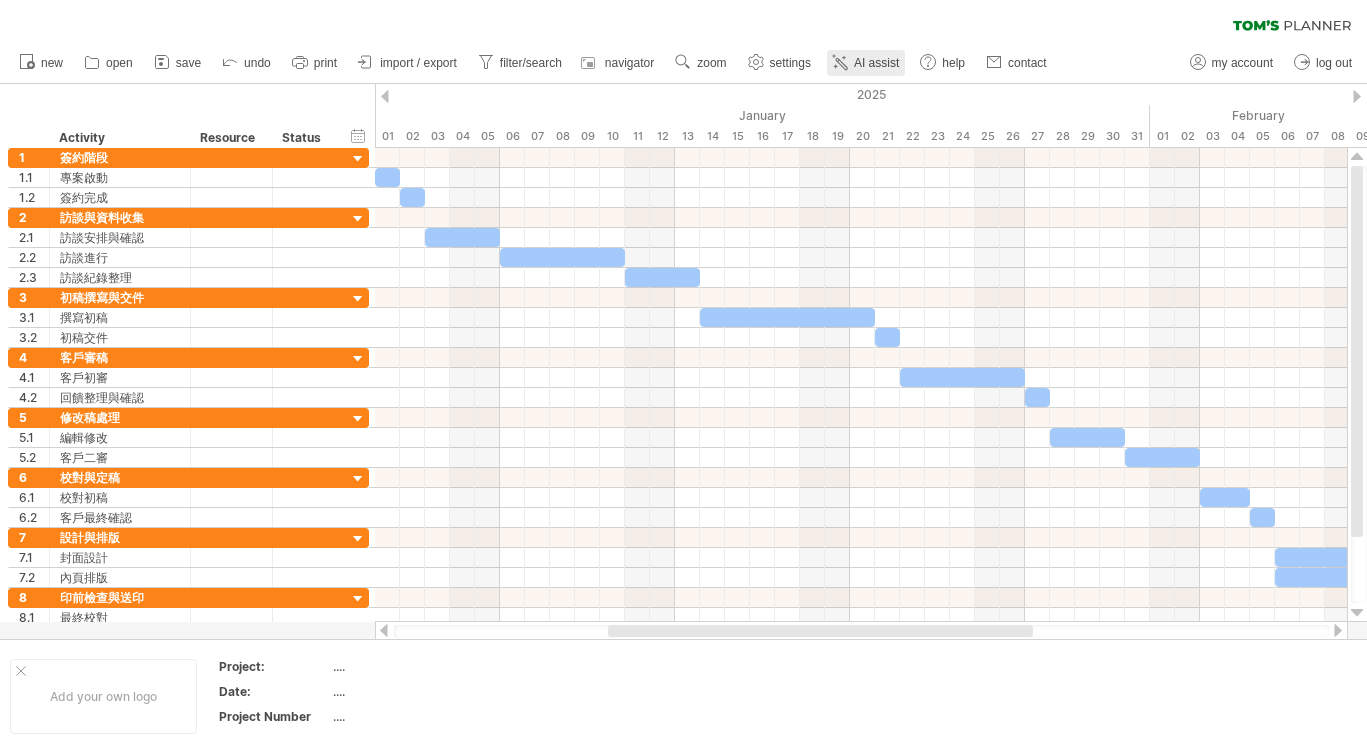 click on "AI assist" at bounding box center [876, 63] 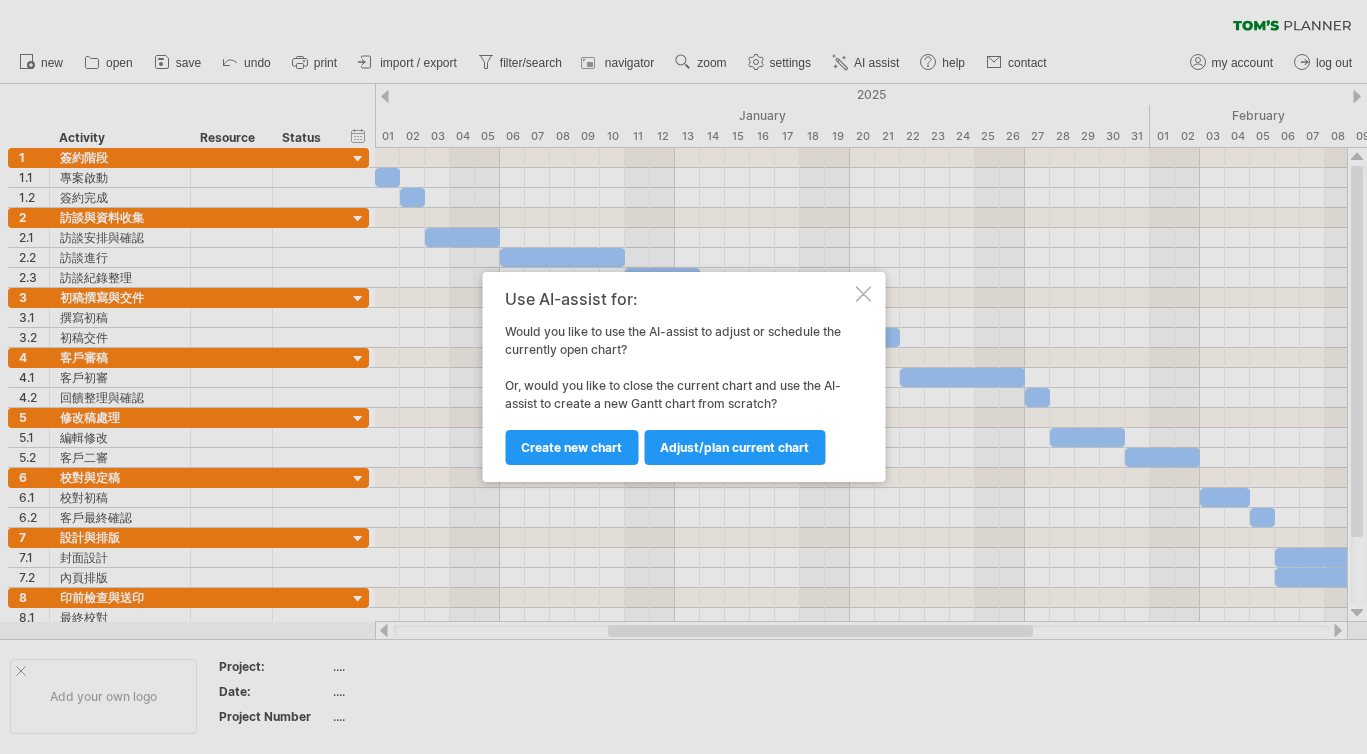 click on "Use AI-assist for: Would you like to use the AI-assist to adjust or schedule the currently open chart? Or, would you like to close the current chart and use the AI-assist to create a new Gantt chart from scratch? Adjust/plan current chart Create new chart" at bounding box center [683, 377] 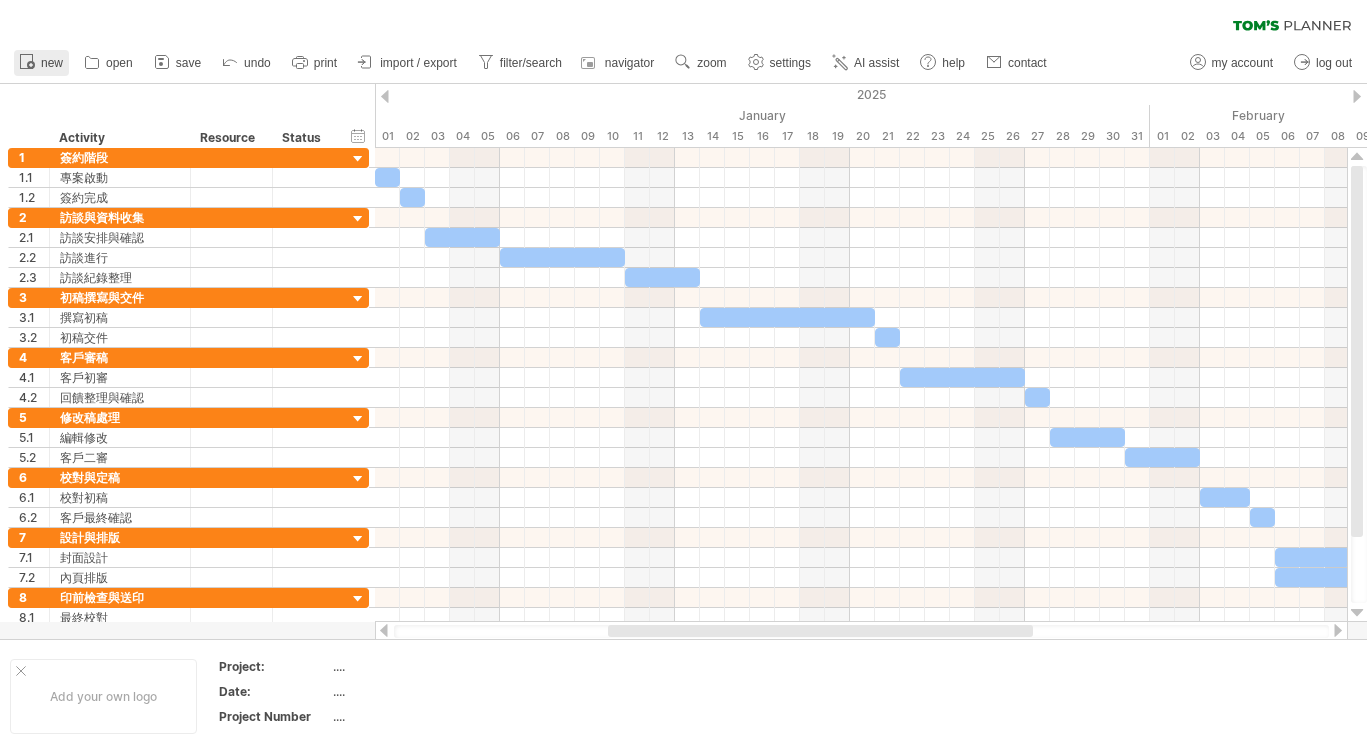 click on "new" at bounding box center [52, 63] 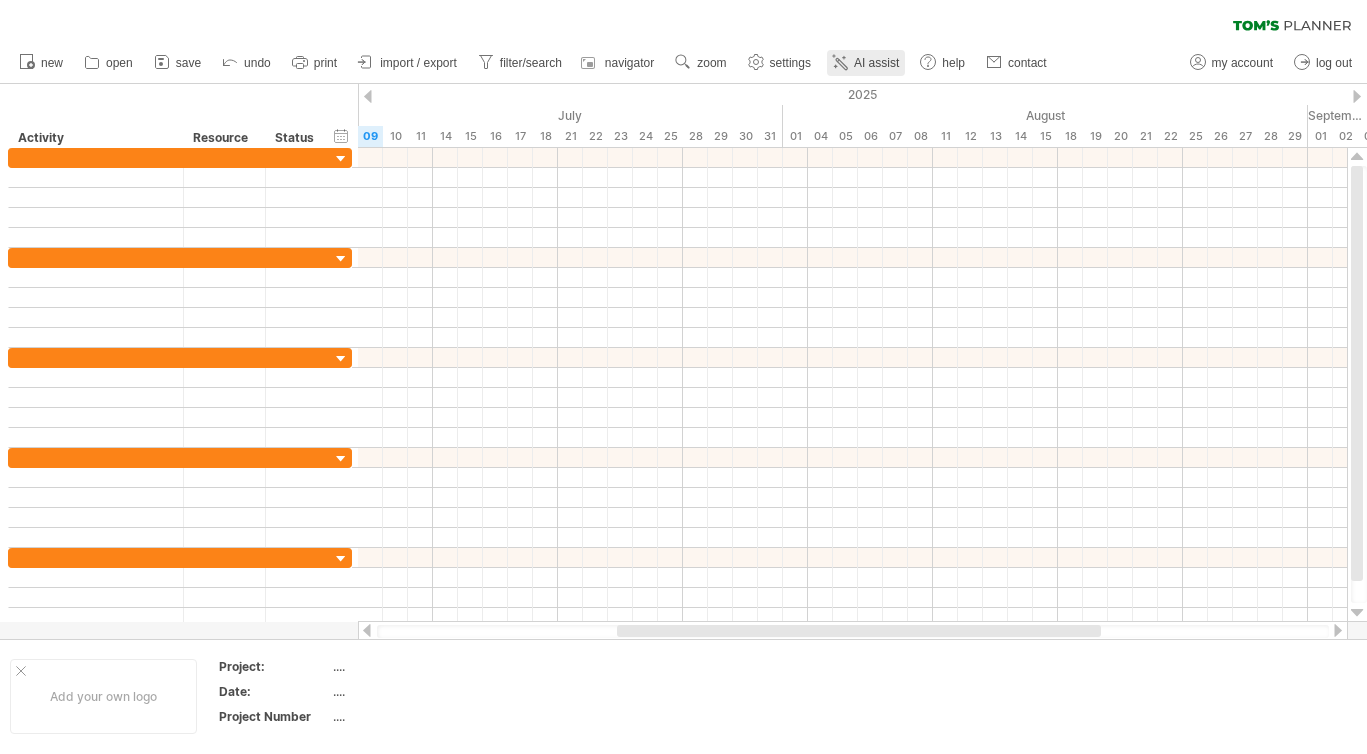 click on "AI assist" at bounding box center (876, 63) 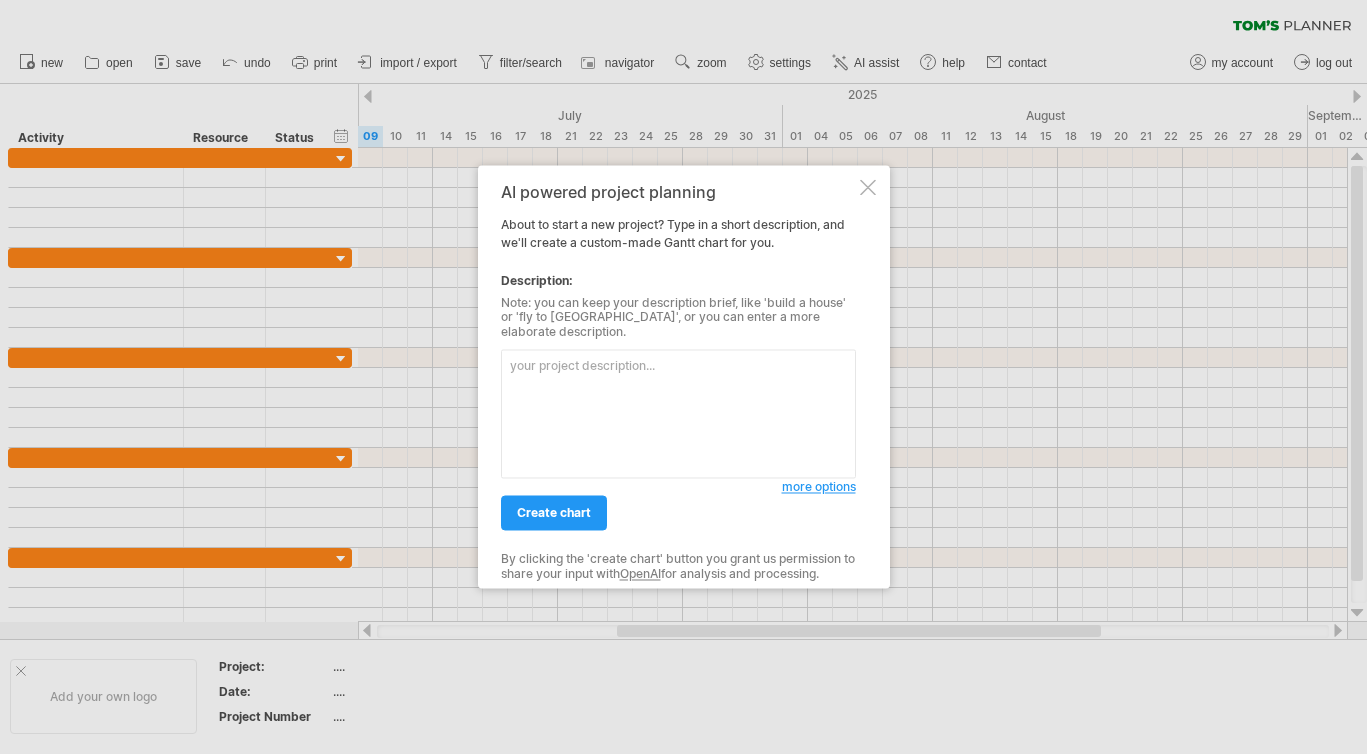 click at bounding box center [678, 414] 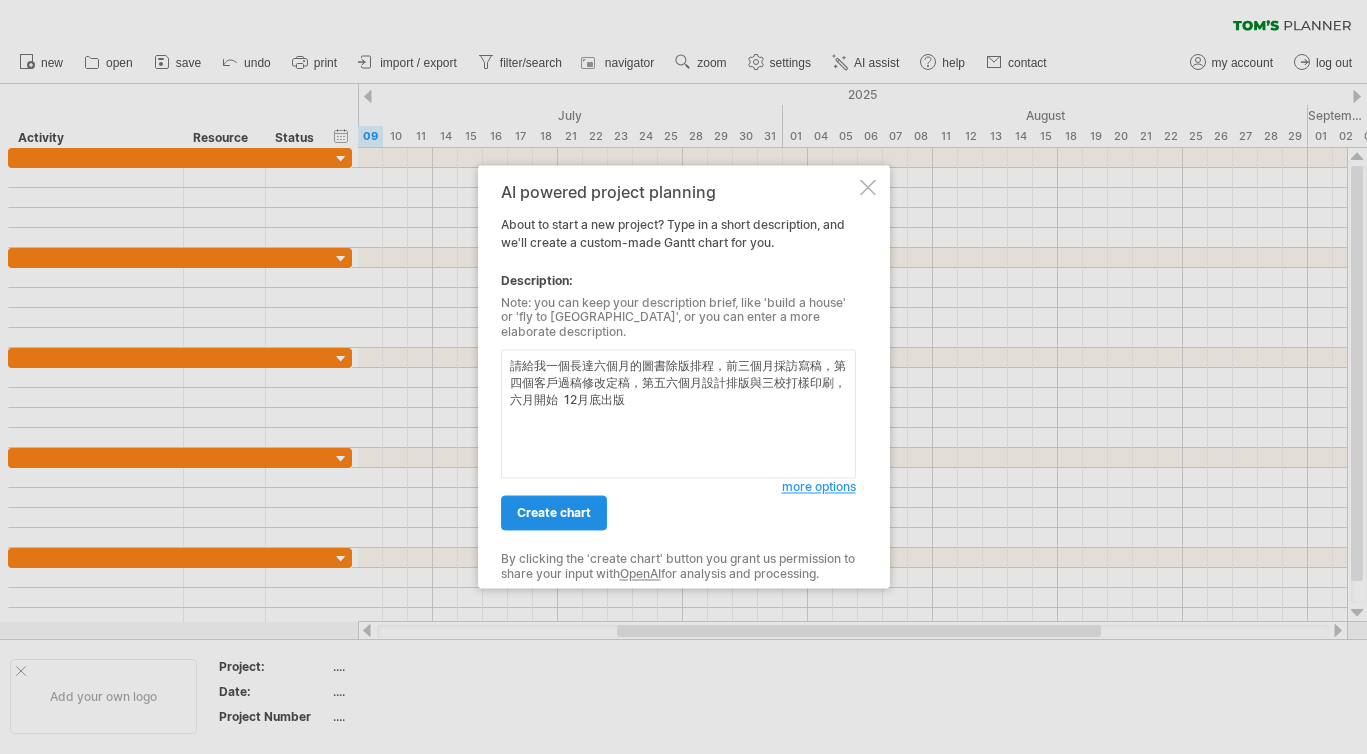 type on "請給我一個長達六個月的圖書除版排程，前三個月採訪寫稿，第四個客戶過稿修改定稿，第五六個月設計排版與三校打樣印刷，
六月開始  12月底出版" 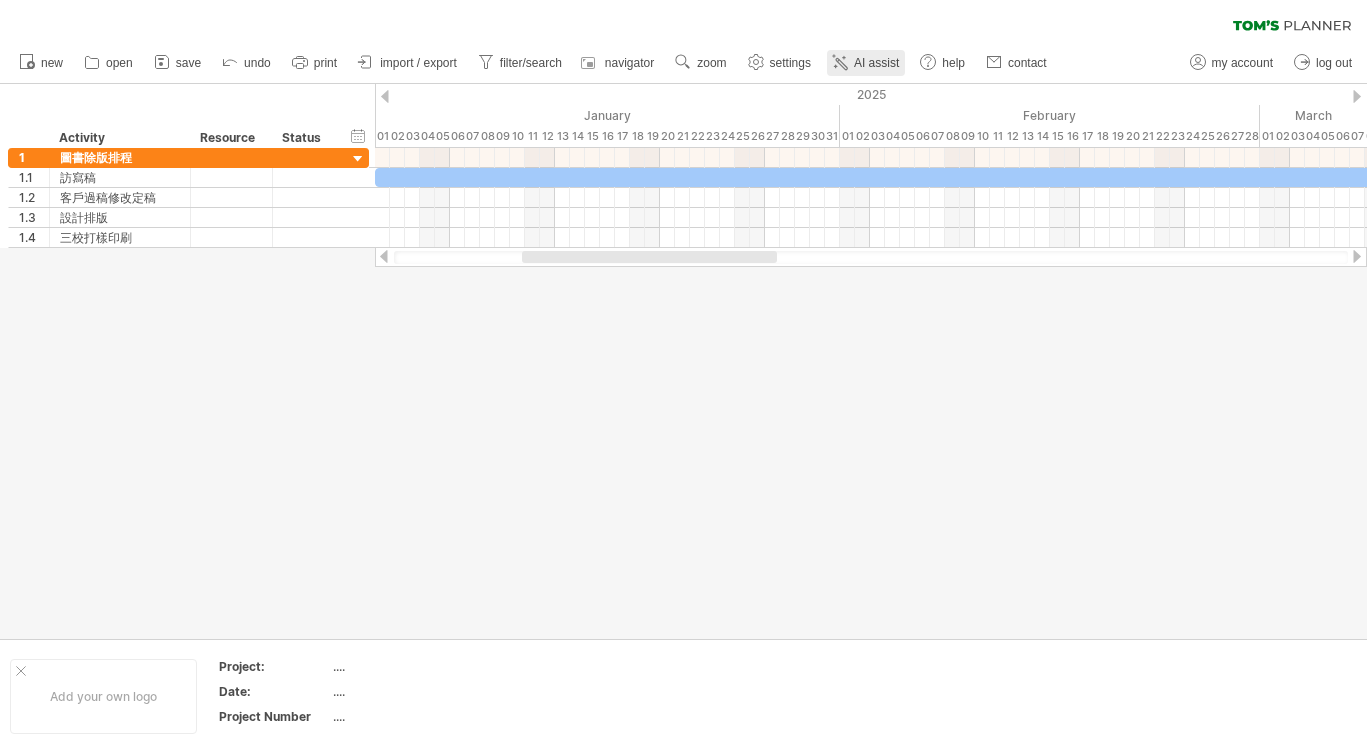 click on "AI assist" at bounding box center [876, 63] 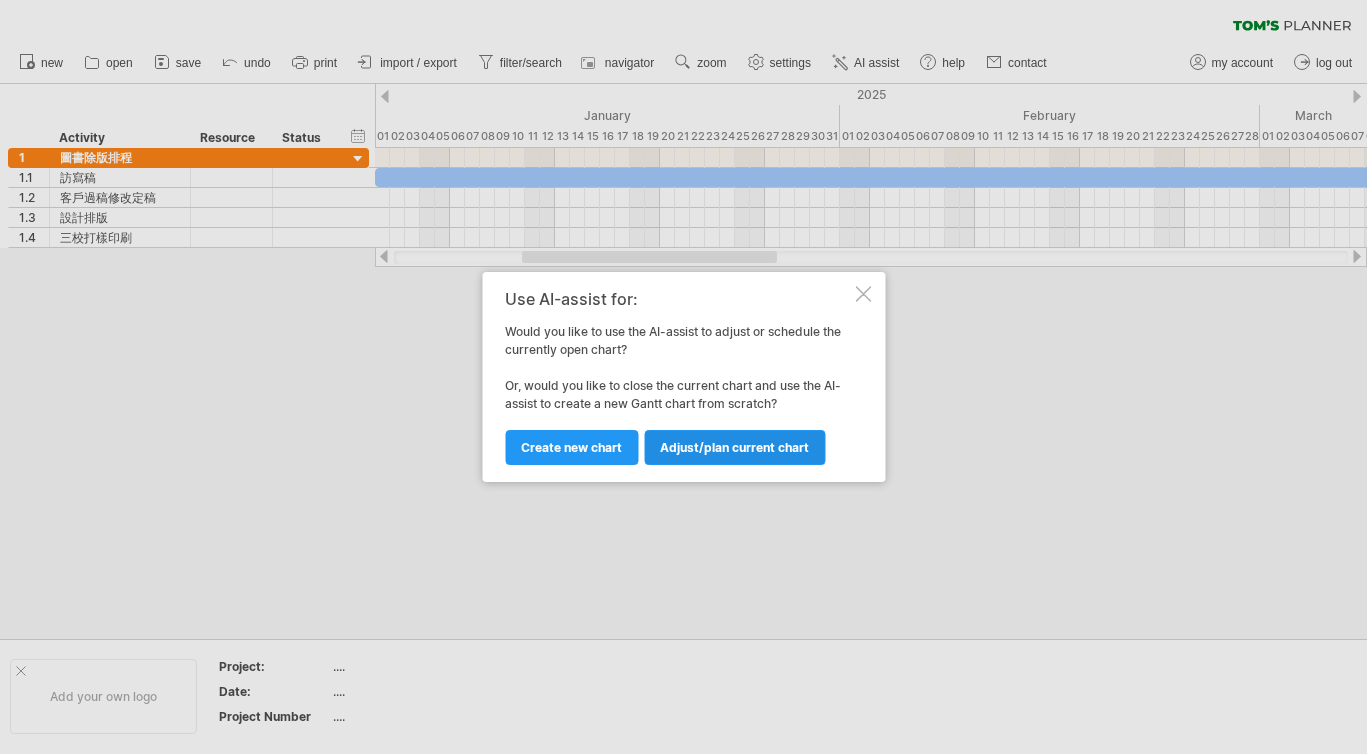 click on "Adjust/plan current chart" at bounding box center (734, 447) 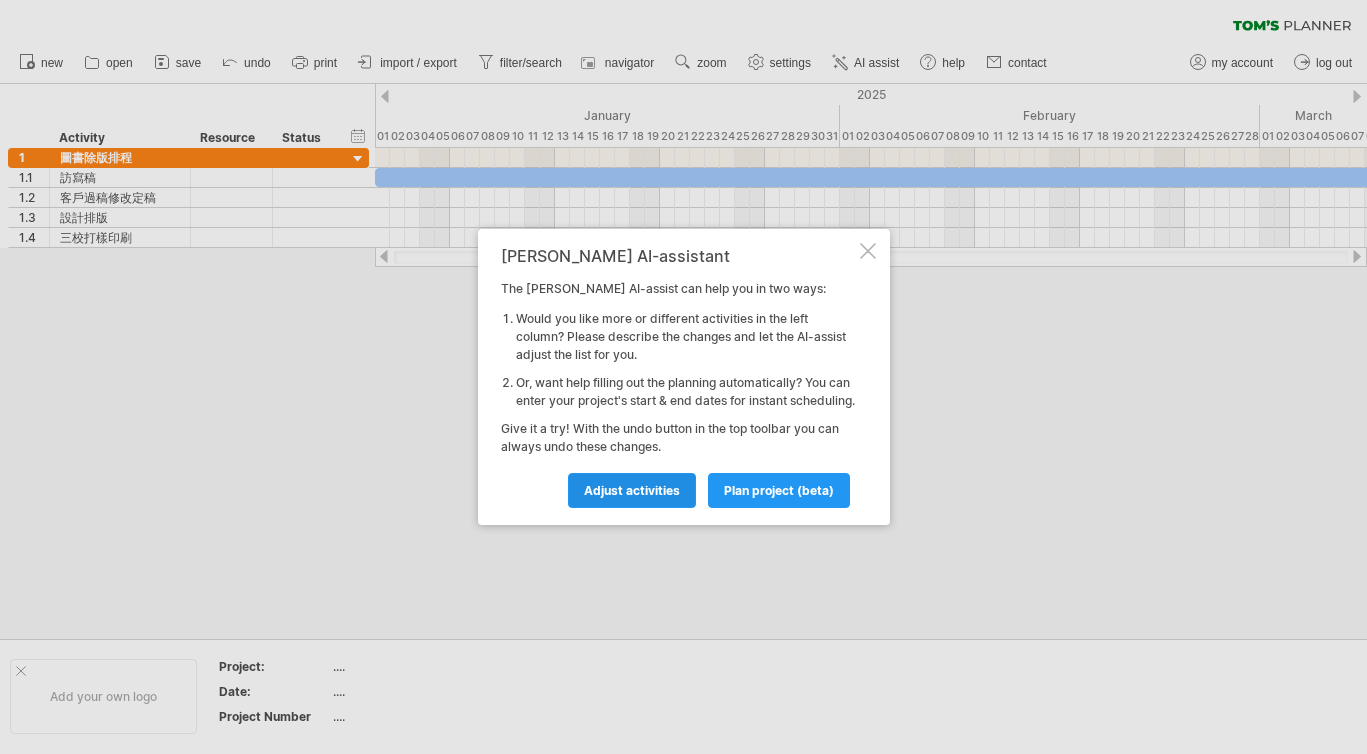 click on "Adjust activities" at bounding box center [632, 490] 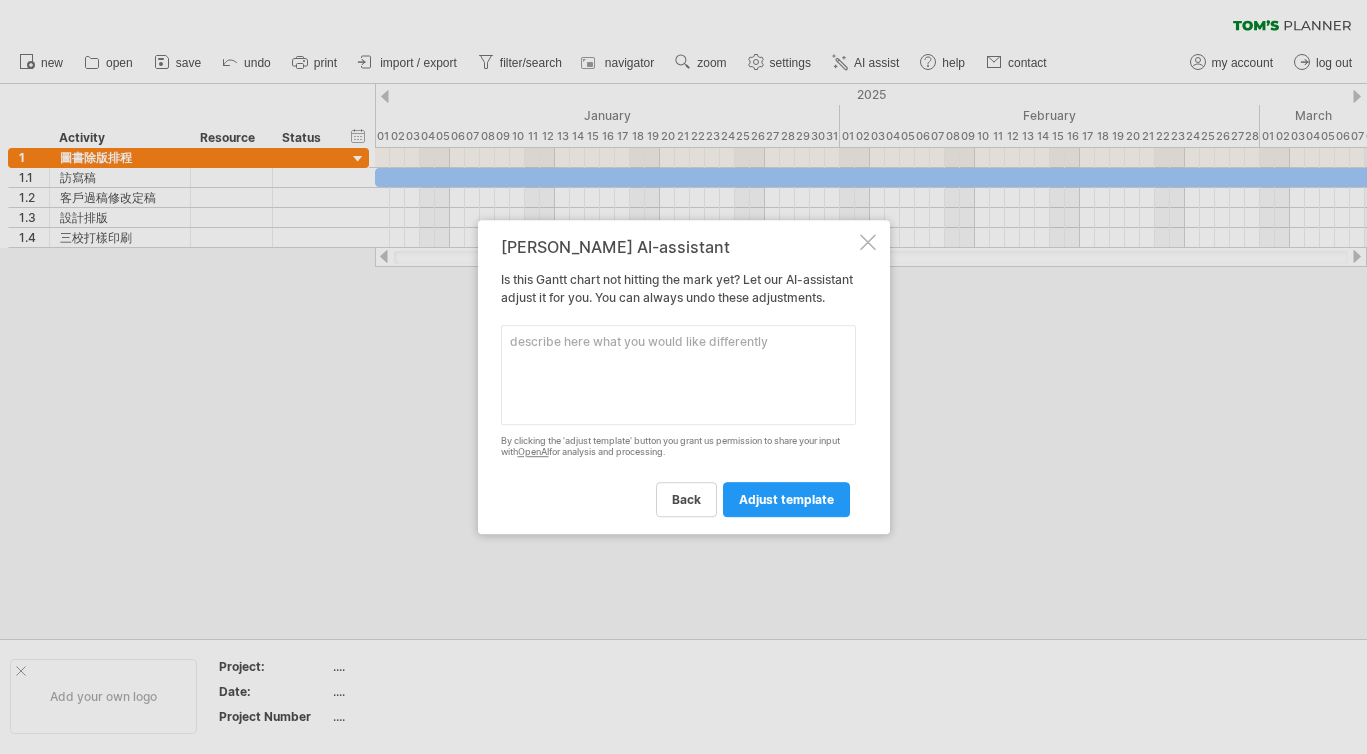 click at bounding box center [678, 375] 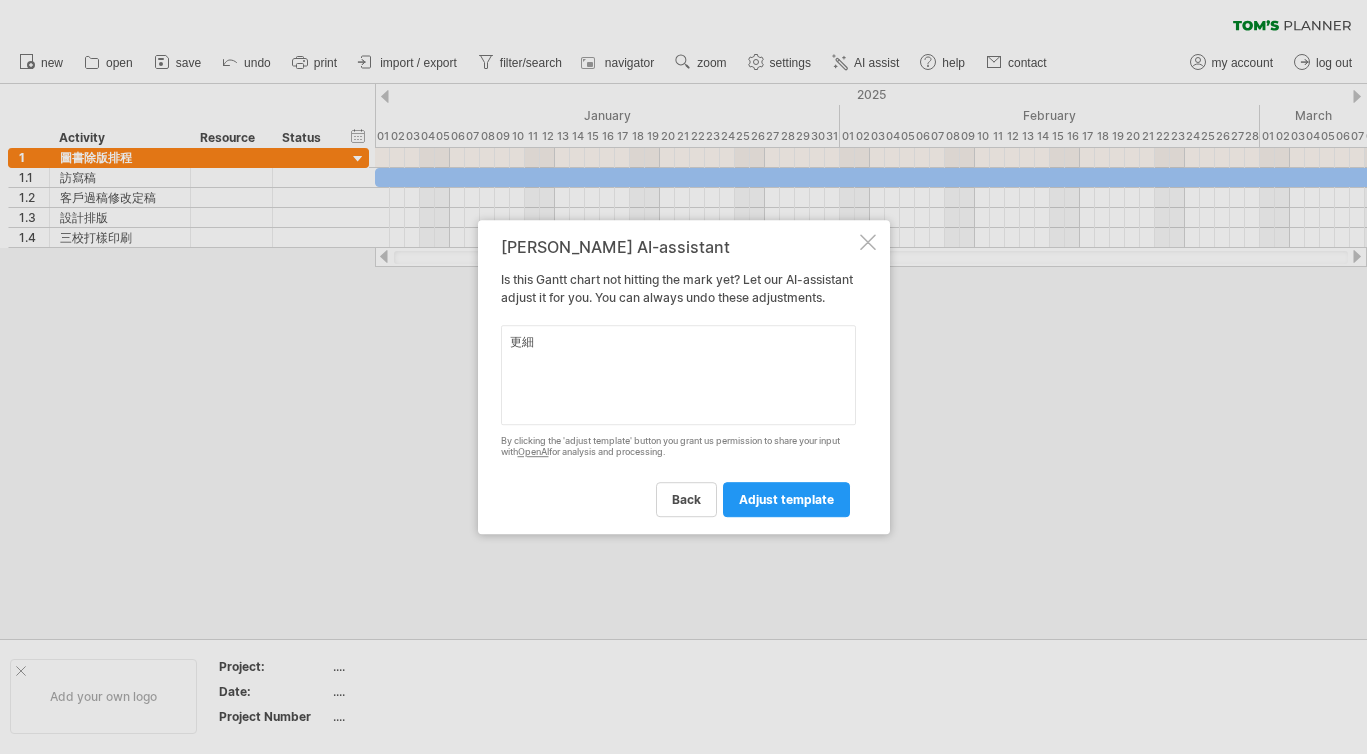 type on "更" 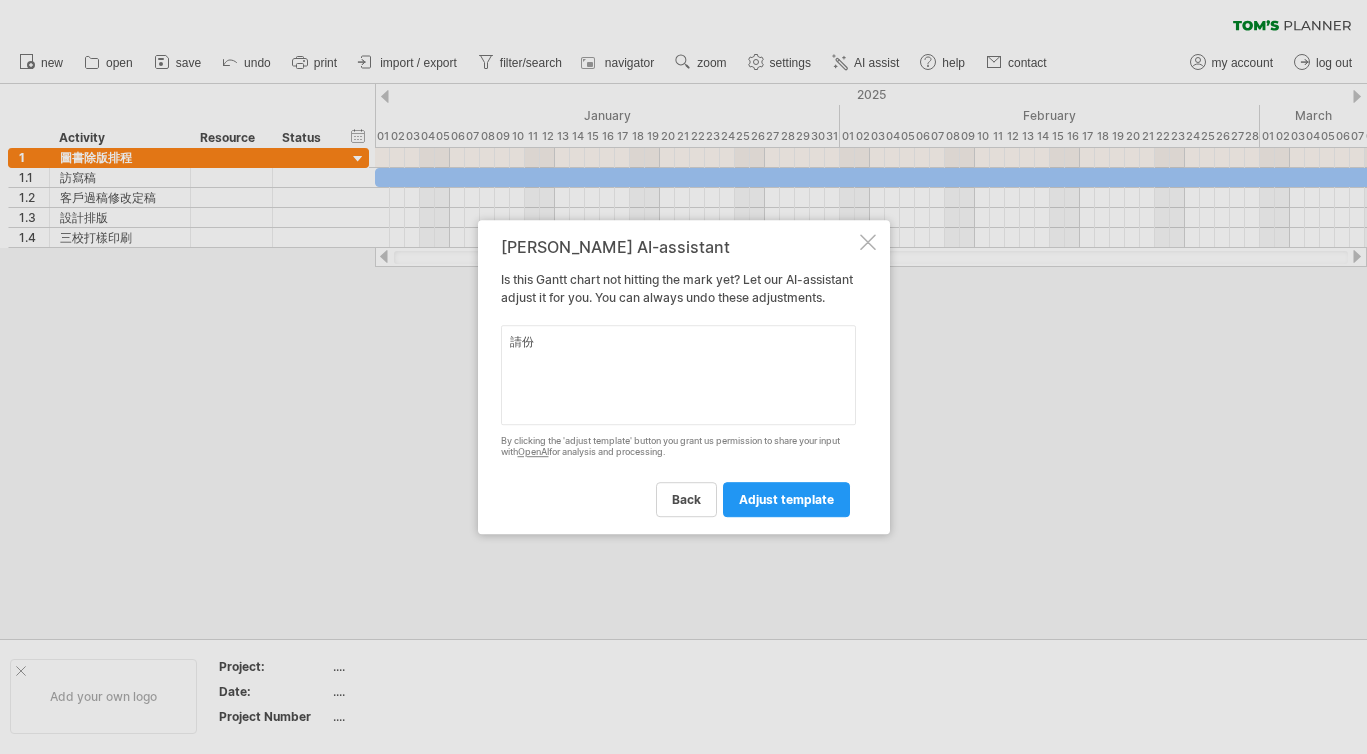 type on "請" 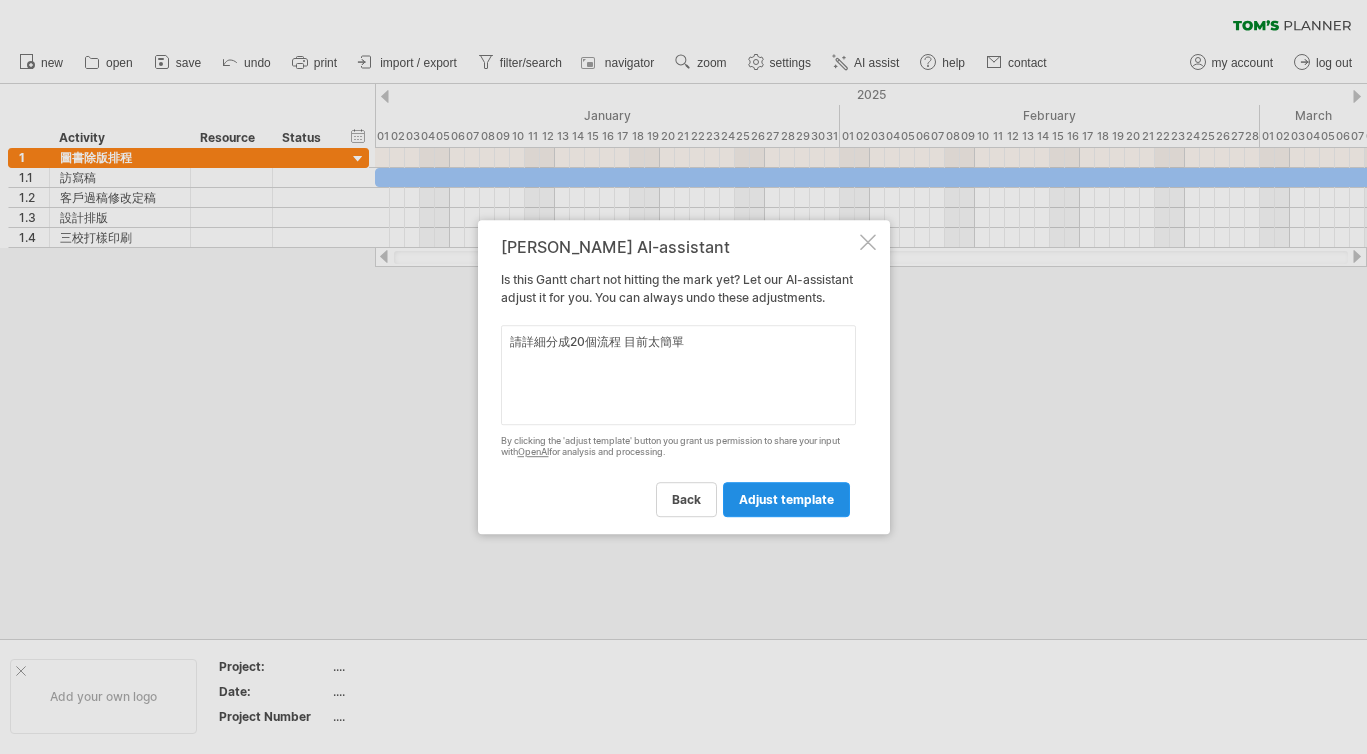 type on "請詳細分成20個流程 目前太簡單" 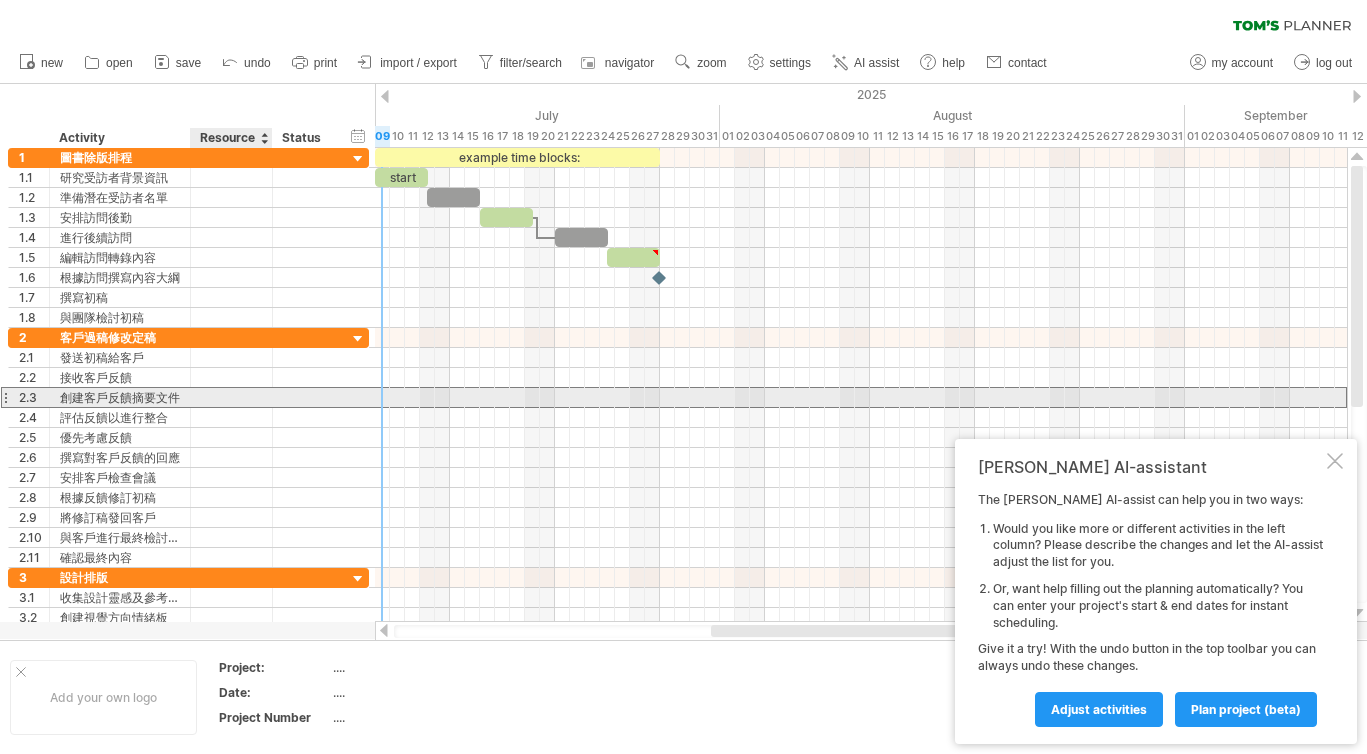 click at bounding box center (231, 397) 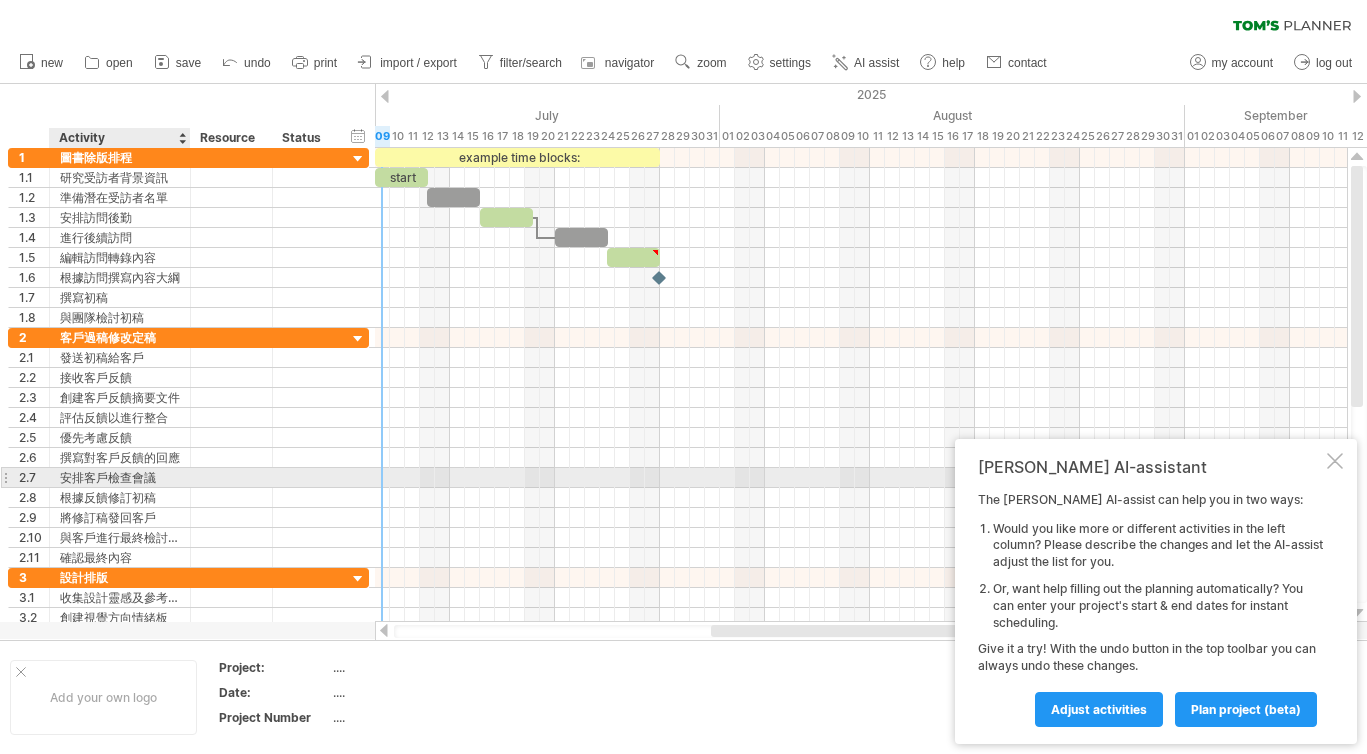 click at bounding box center (188, 478) 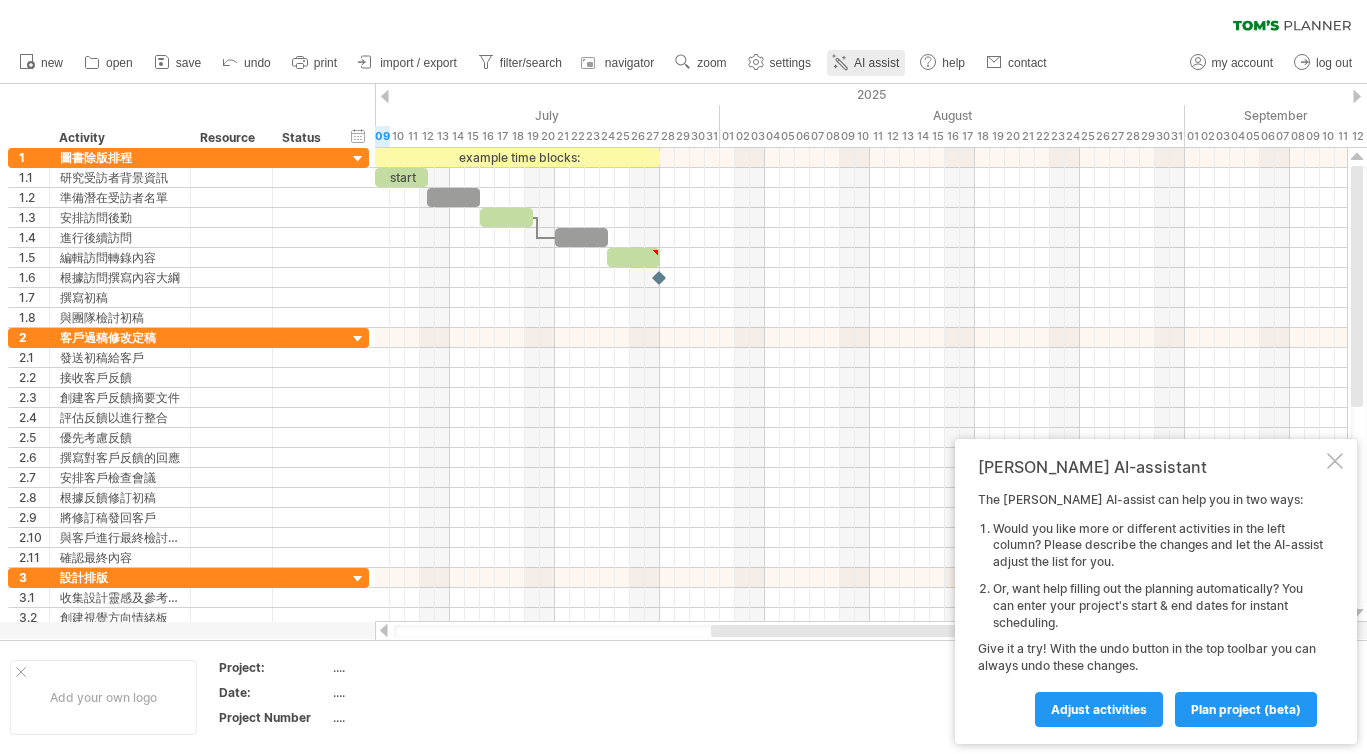 click on "AI assist" at bounding box center [876, 63] 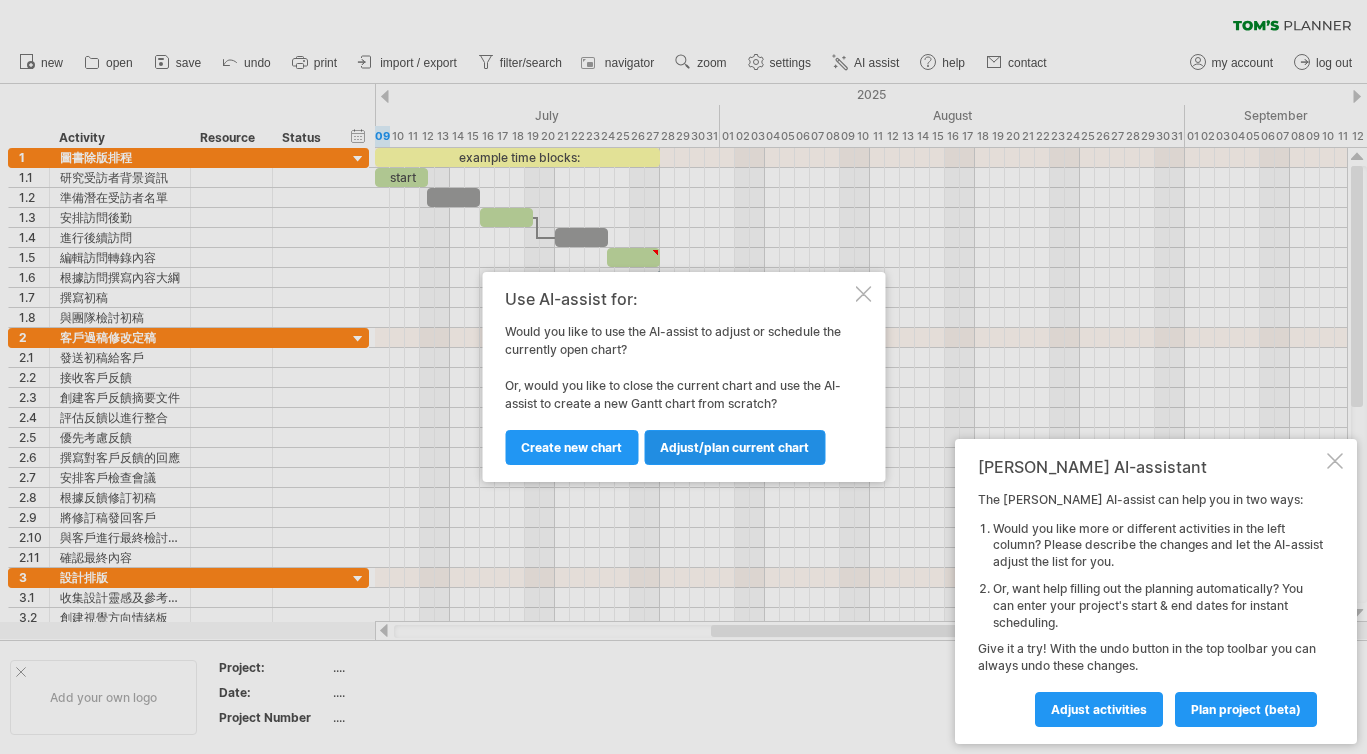 click on "Adjust/plan current chart" at bounding box center (734, 447) 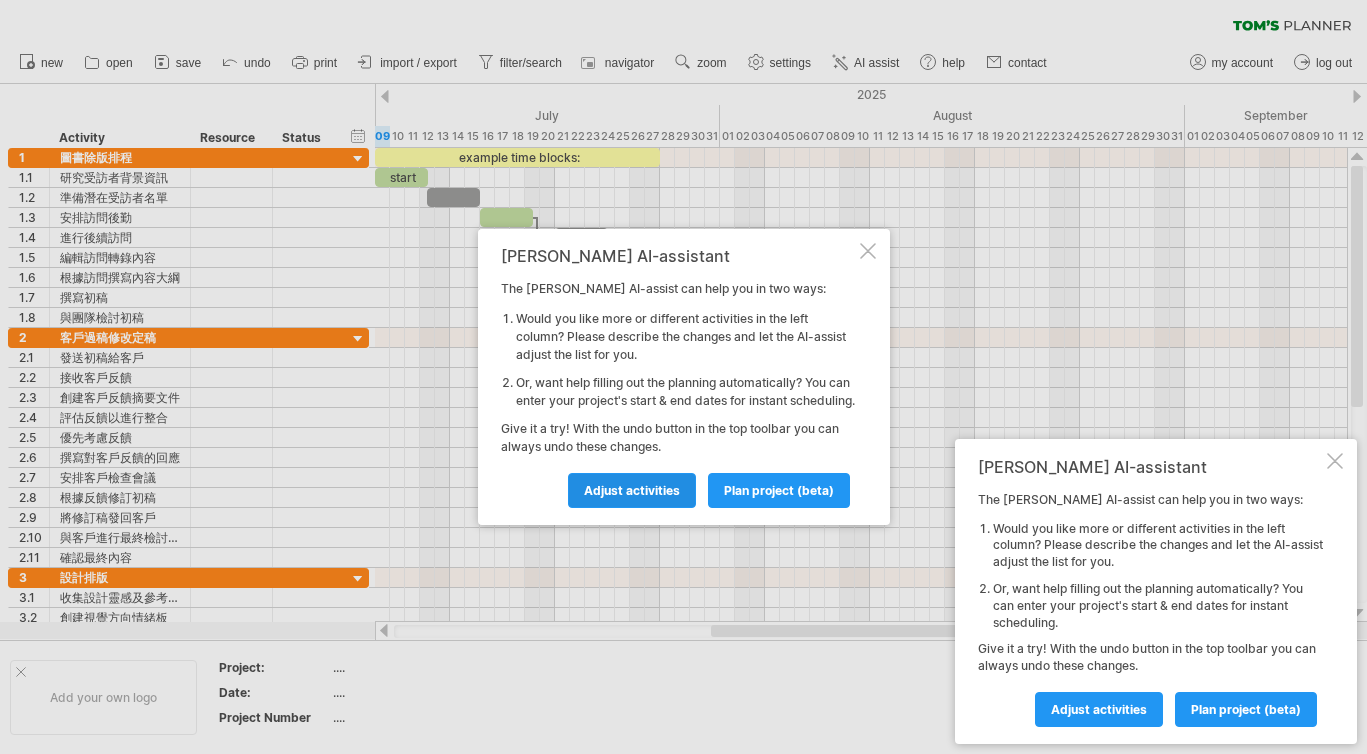 click on "Adjust activities" at bounding box center [632, 490] 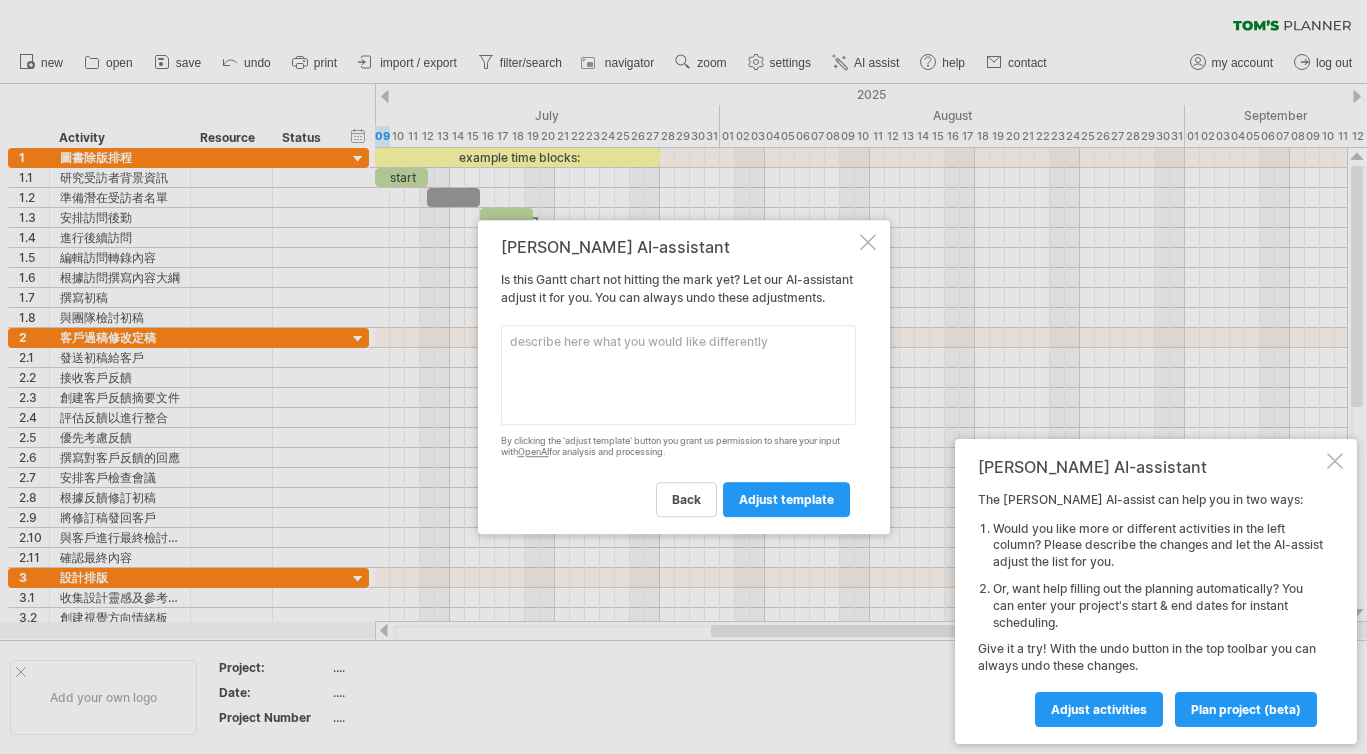 click at bounding box center (678, 375) 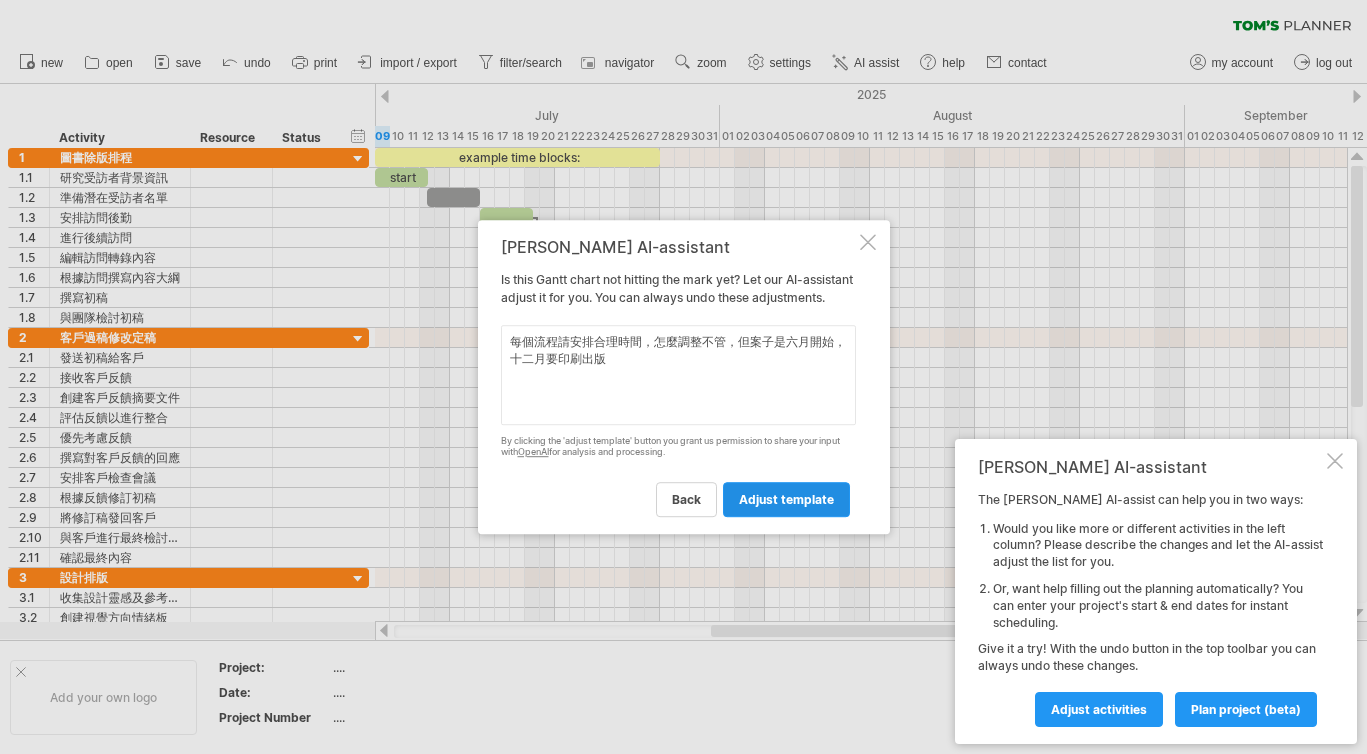 type on "每個流程請安排合理時間，怎麼調整不管，但案子是六月開始，十二月要印刷出版" 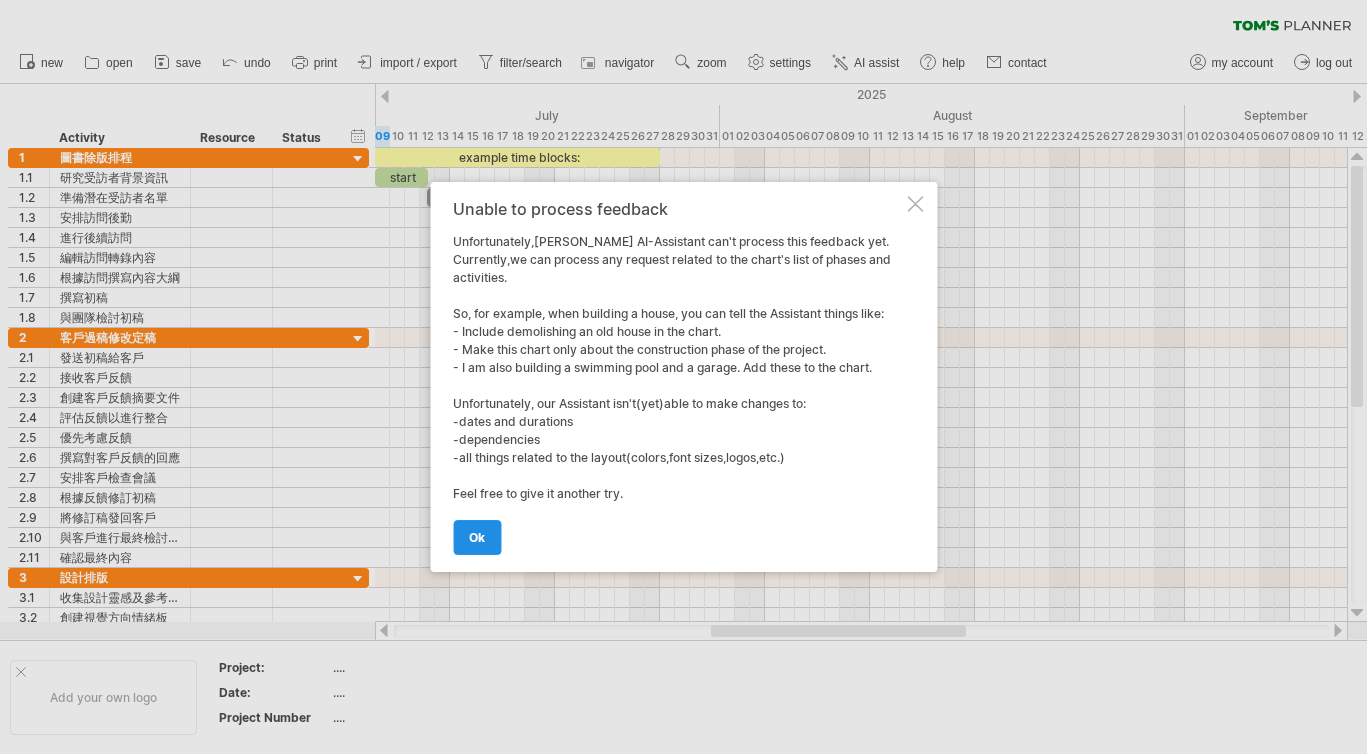 click on "ok" at bounding box center [477, 537] 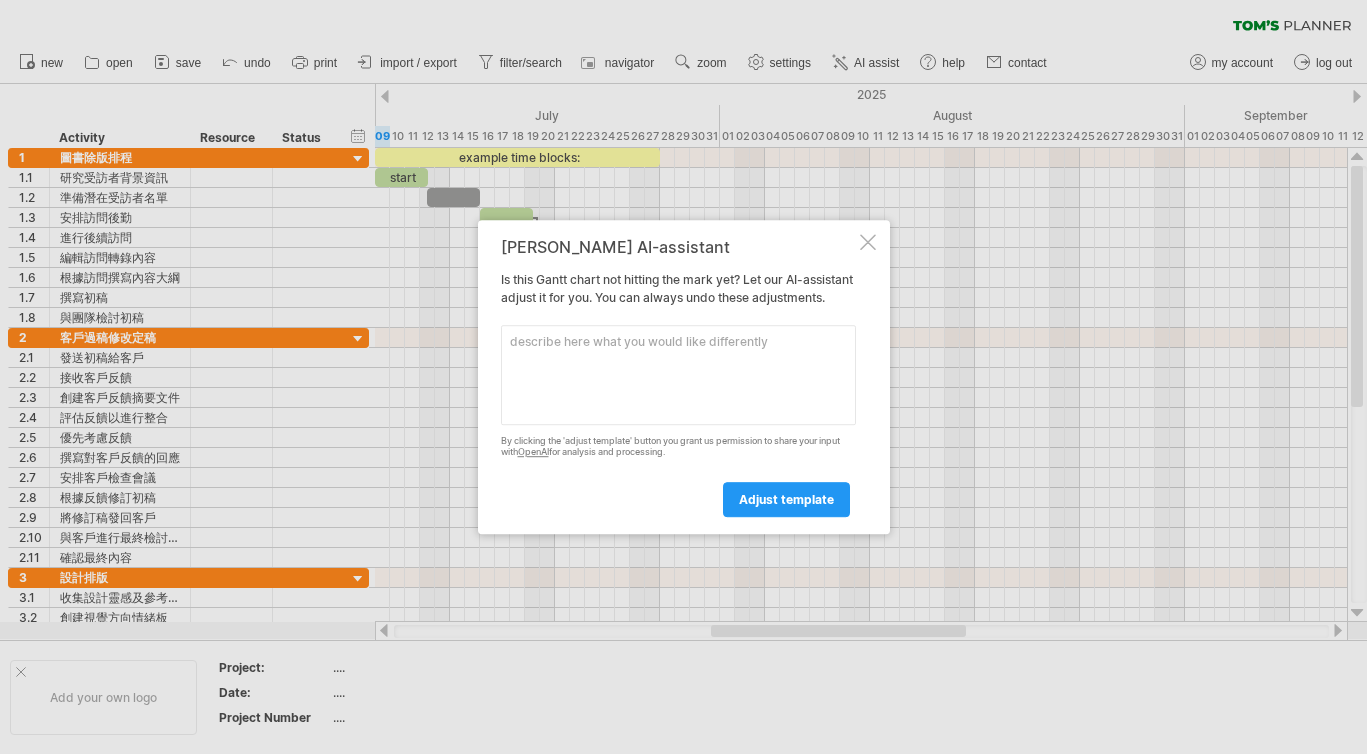 click at bounding box center [678, 375] 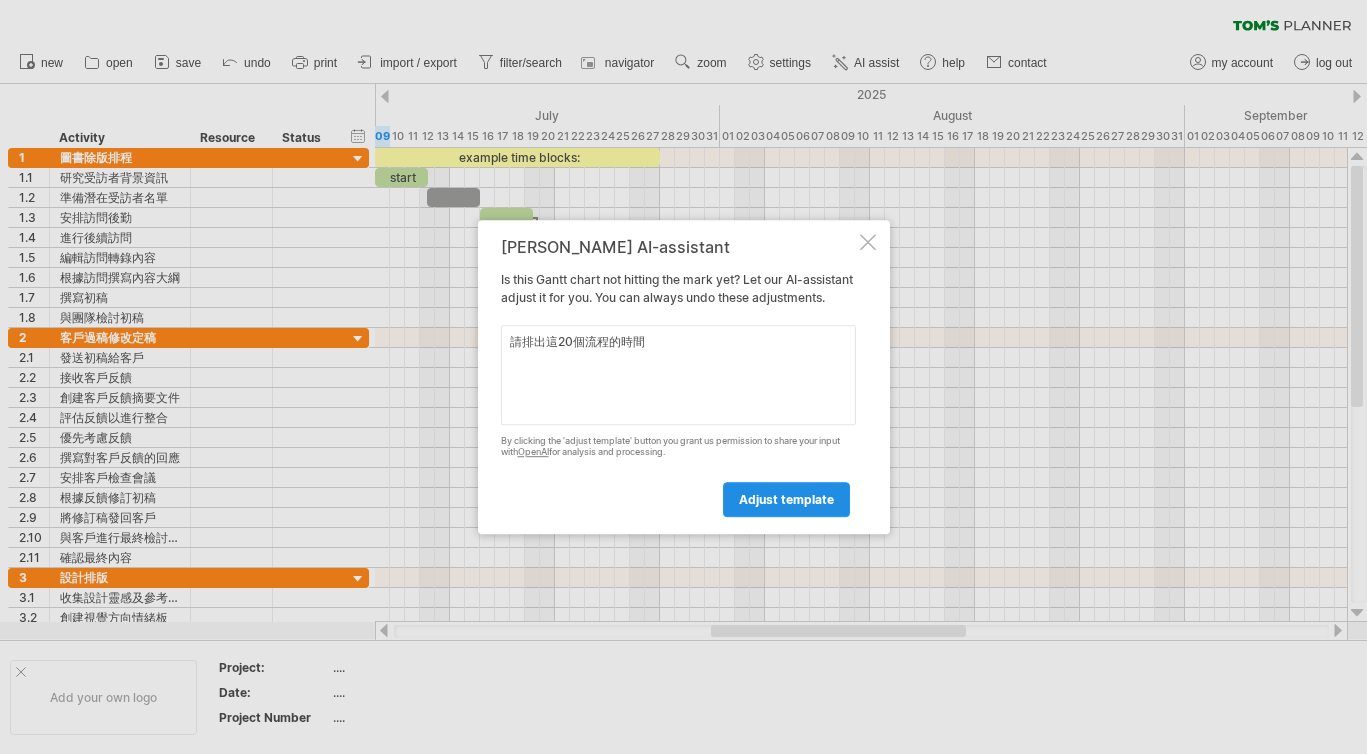 type on "請排出這20個流程的時間" 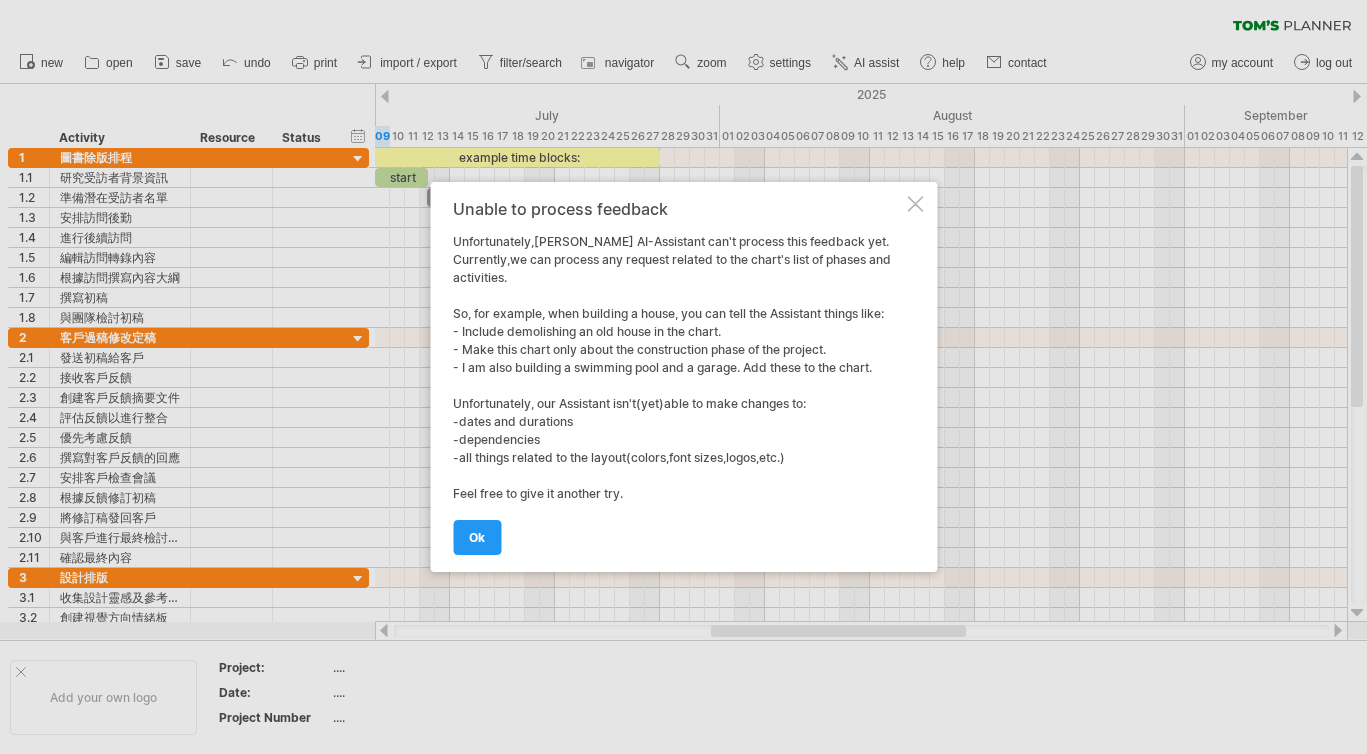 click at bounding box center [915, 204] 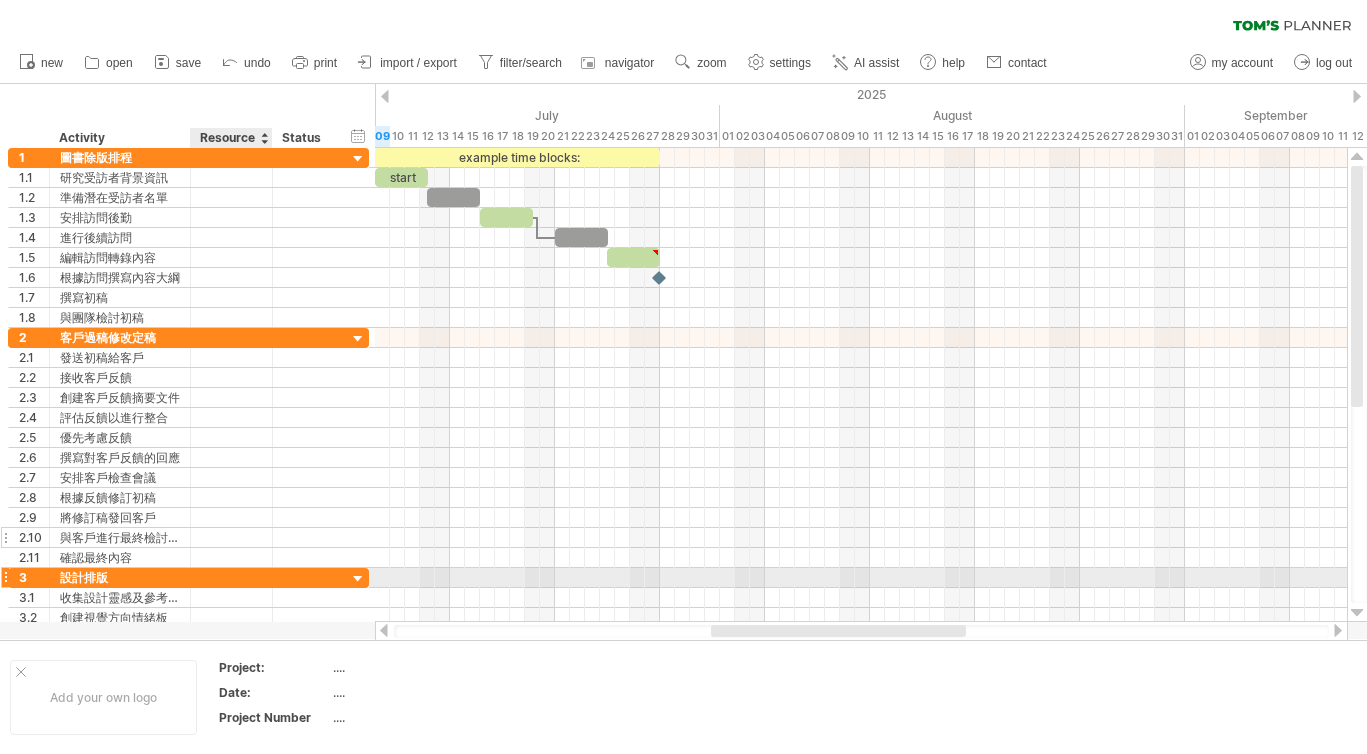click at bounding box center [231, 537] 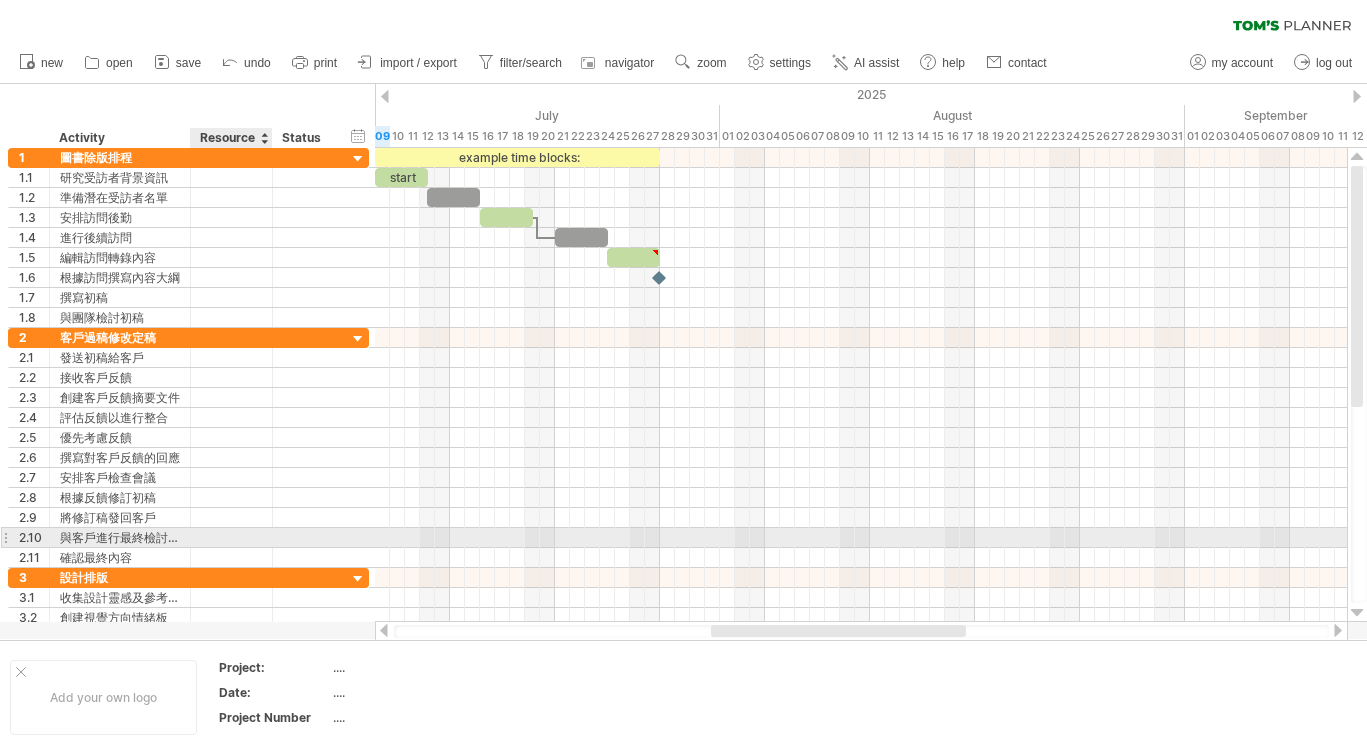 scroll, scrollTop: 0, scrollLeft: 0, axis: both 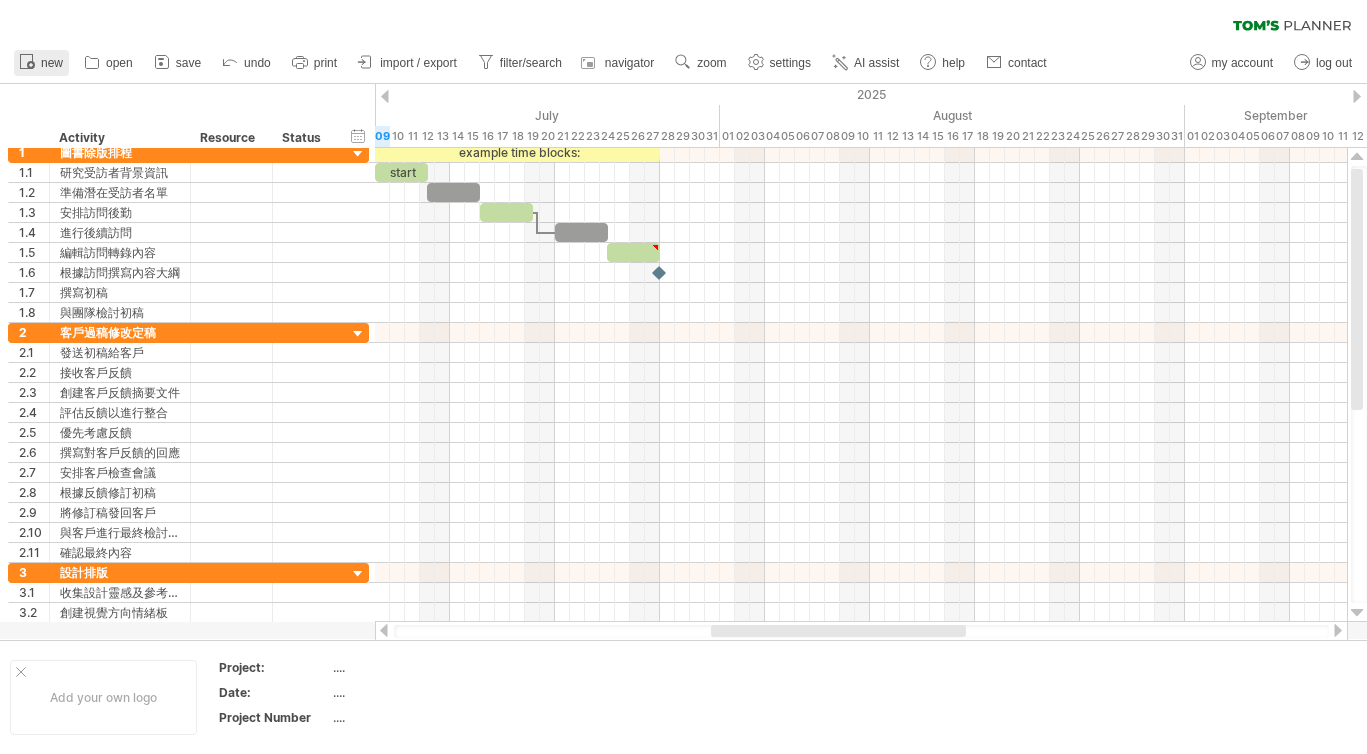 click on "new" at bounding box center [52, 63] 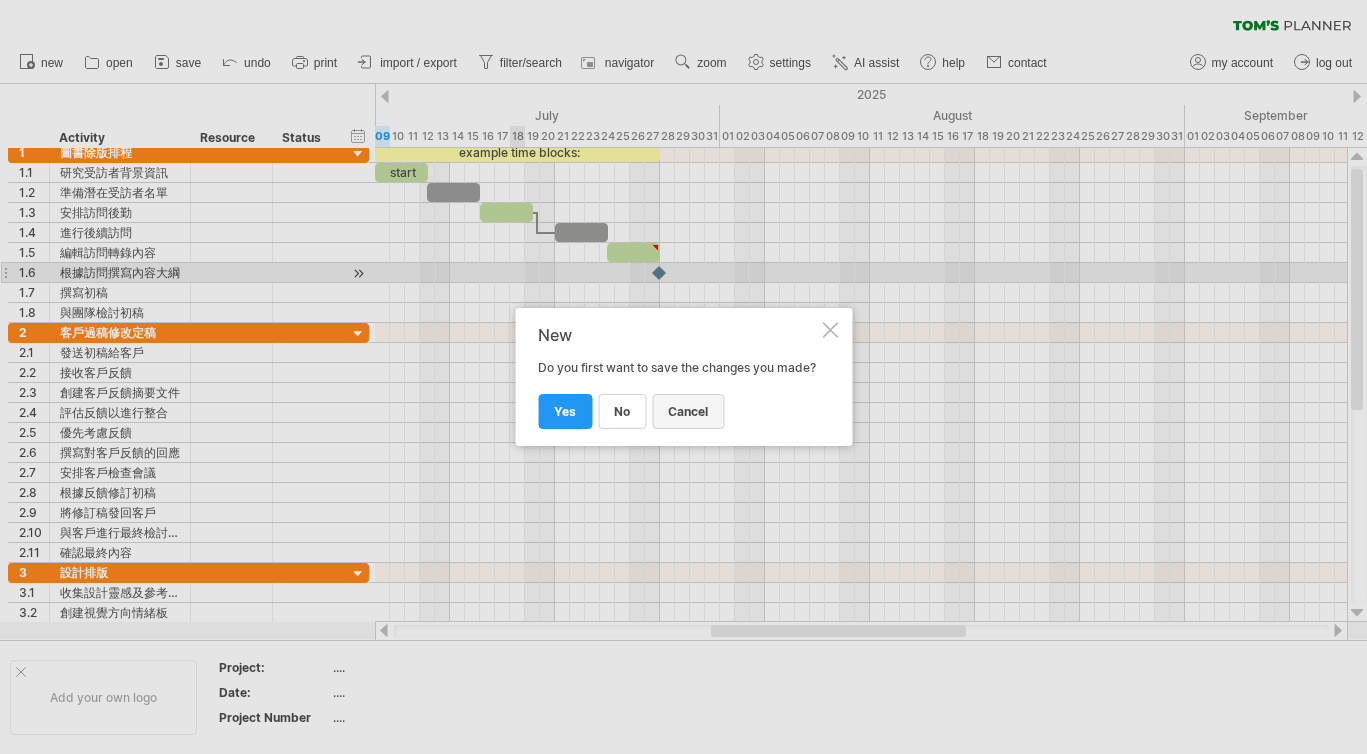 click on "cancel" at bounding box center (688, 411) 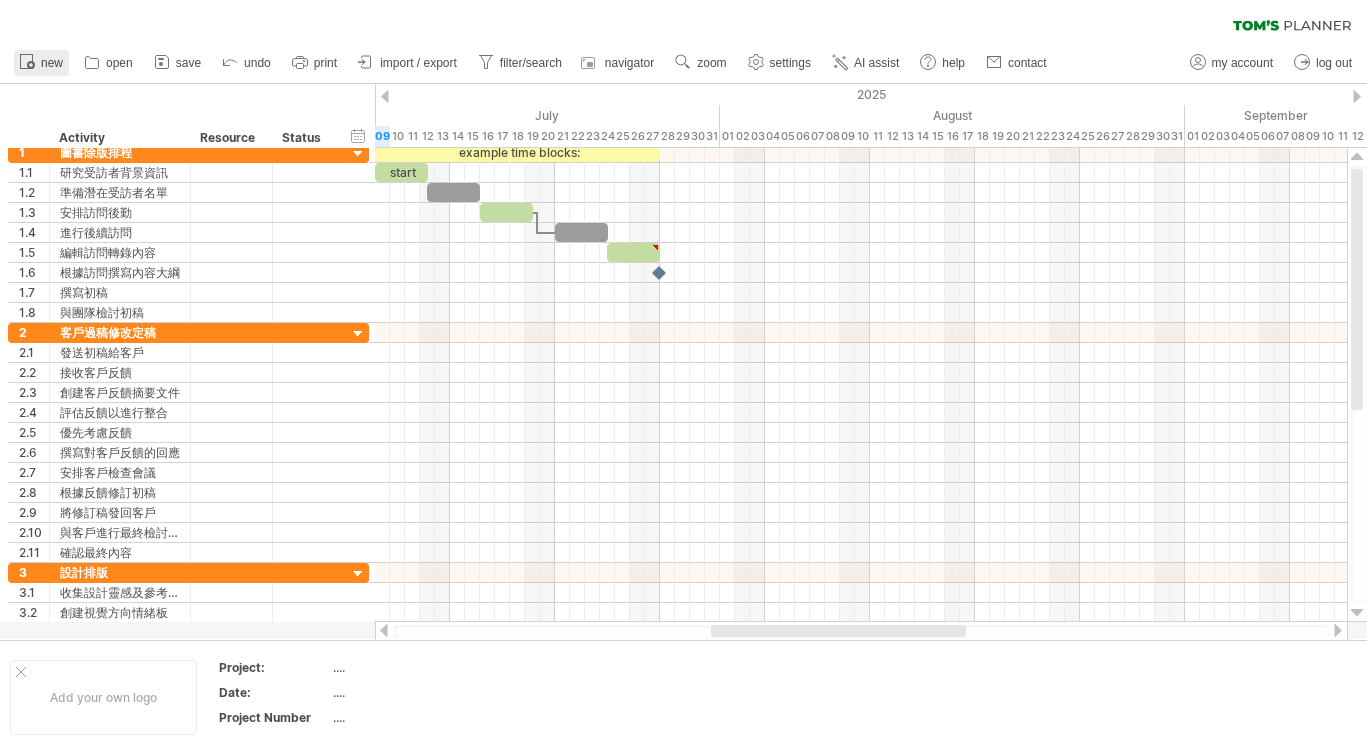 click on "new" at bounding box center [41, 63] 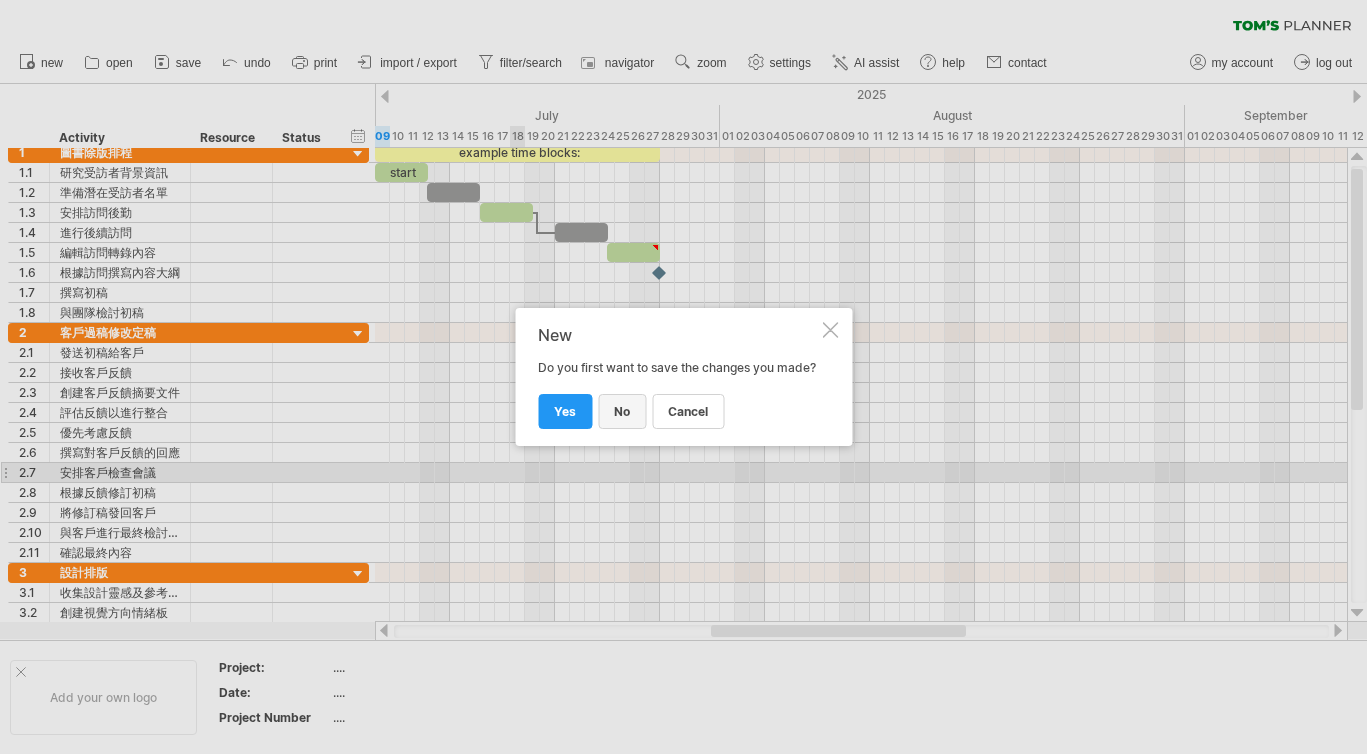 click on "no" at bounding box center [622, 411] 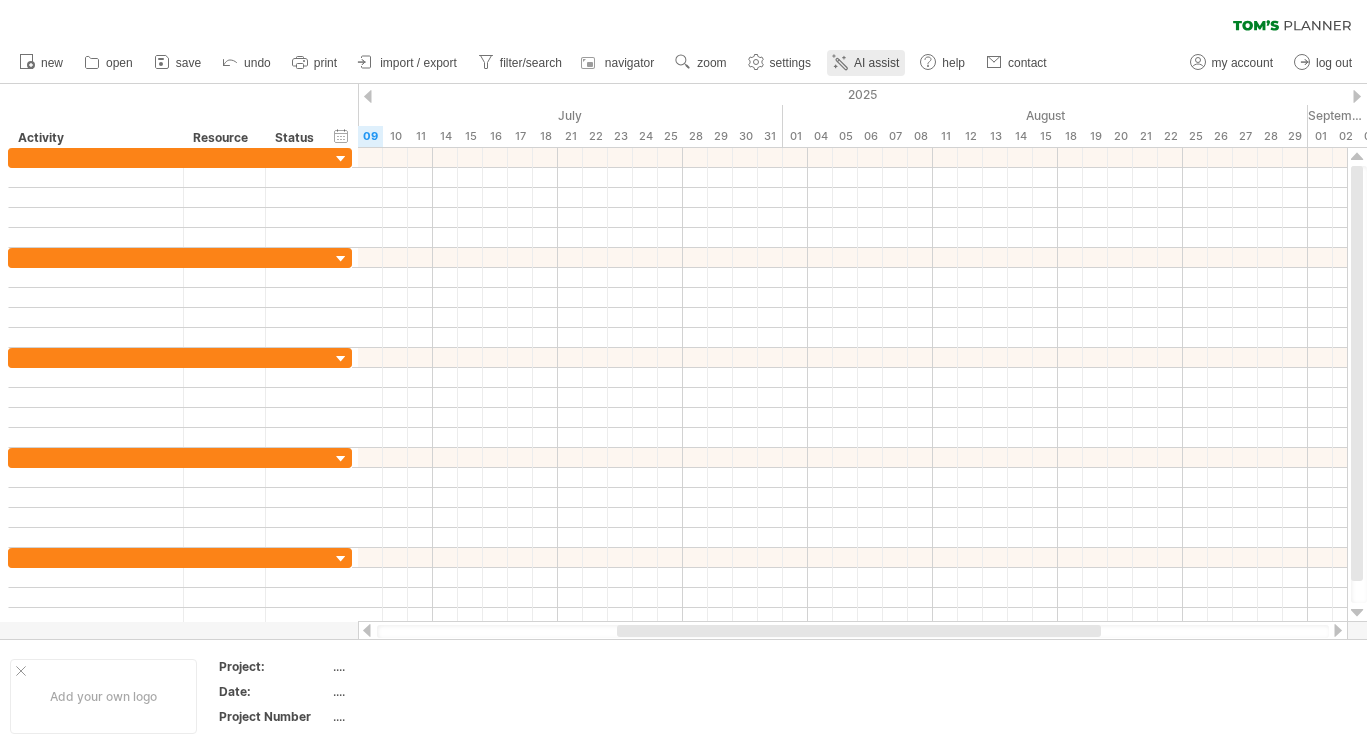 click on "AI assist" at bounding box center (876, 63) 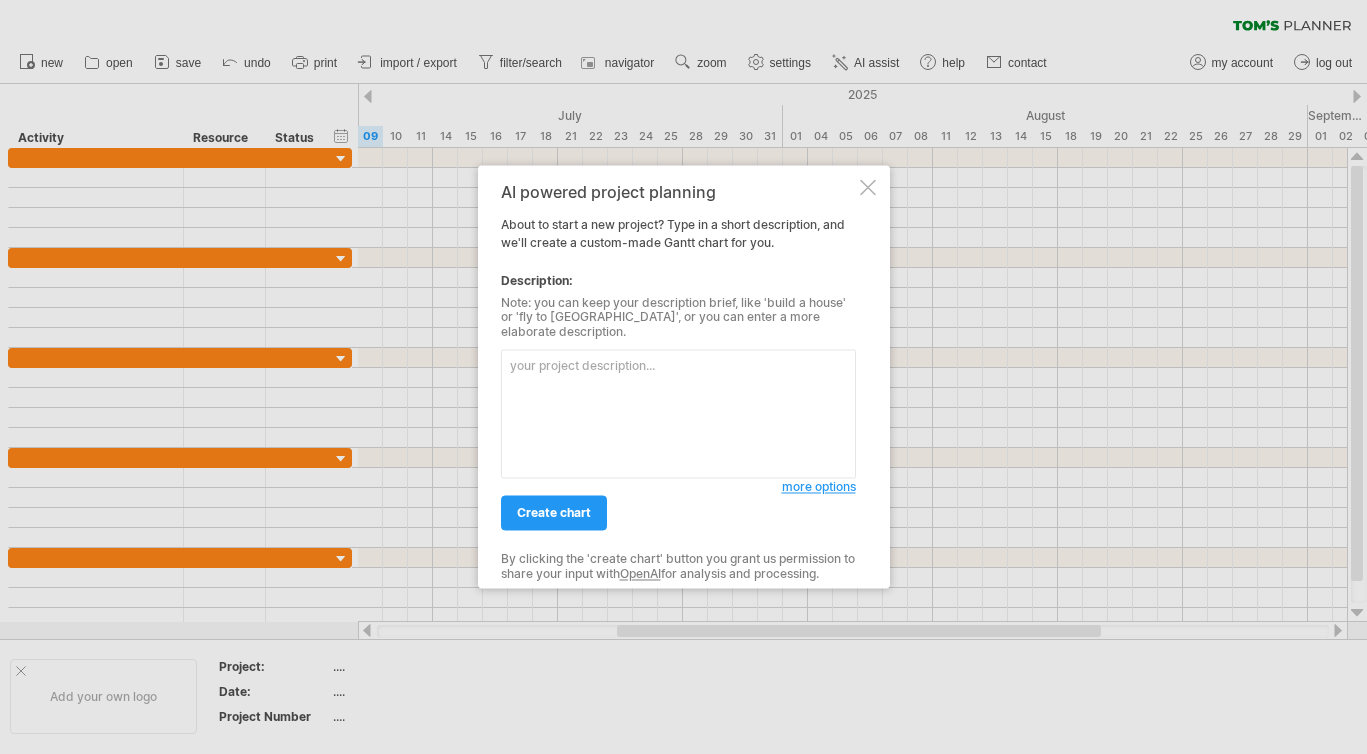 click at bounding box center (678, 414) 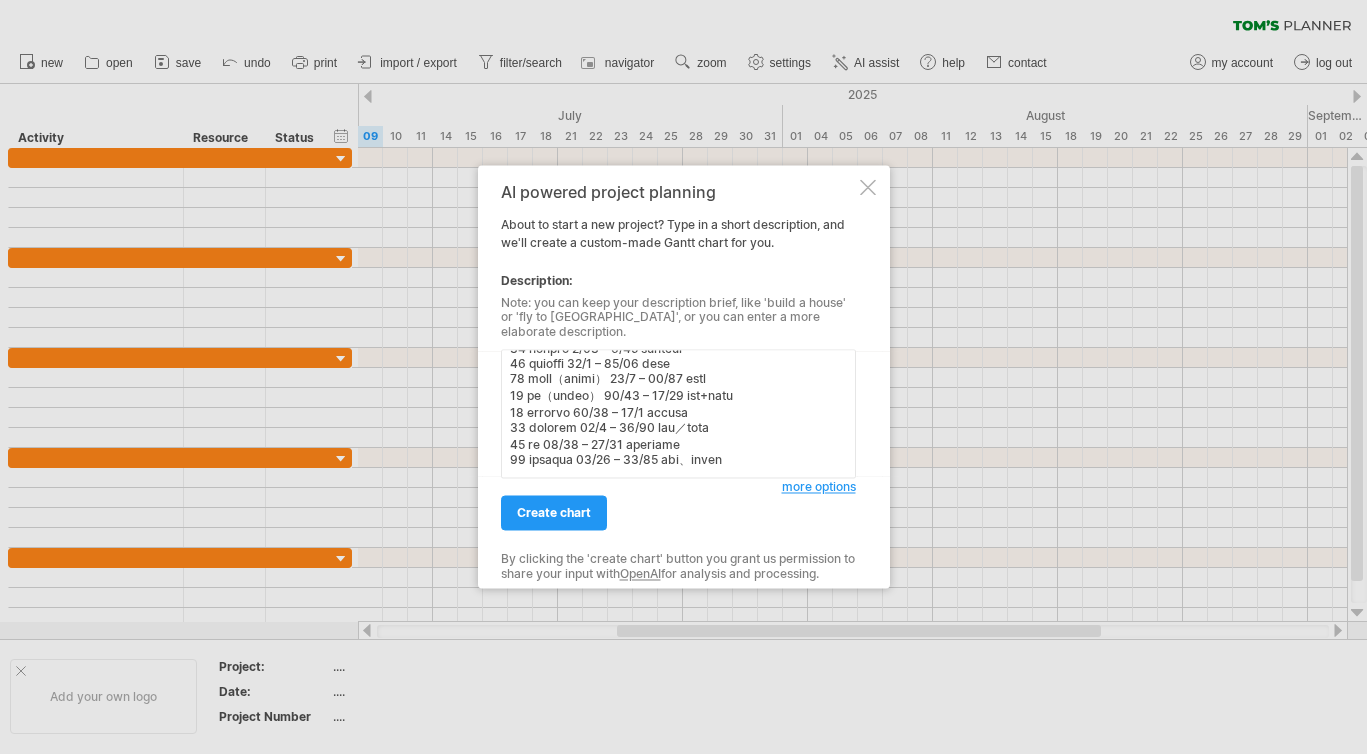 scroll, scrollTop: 264, scrollLeft: 0, axis: vertical 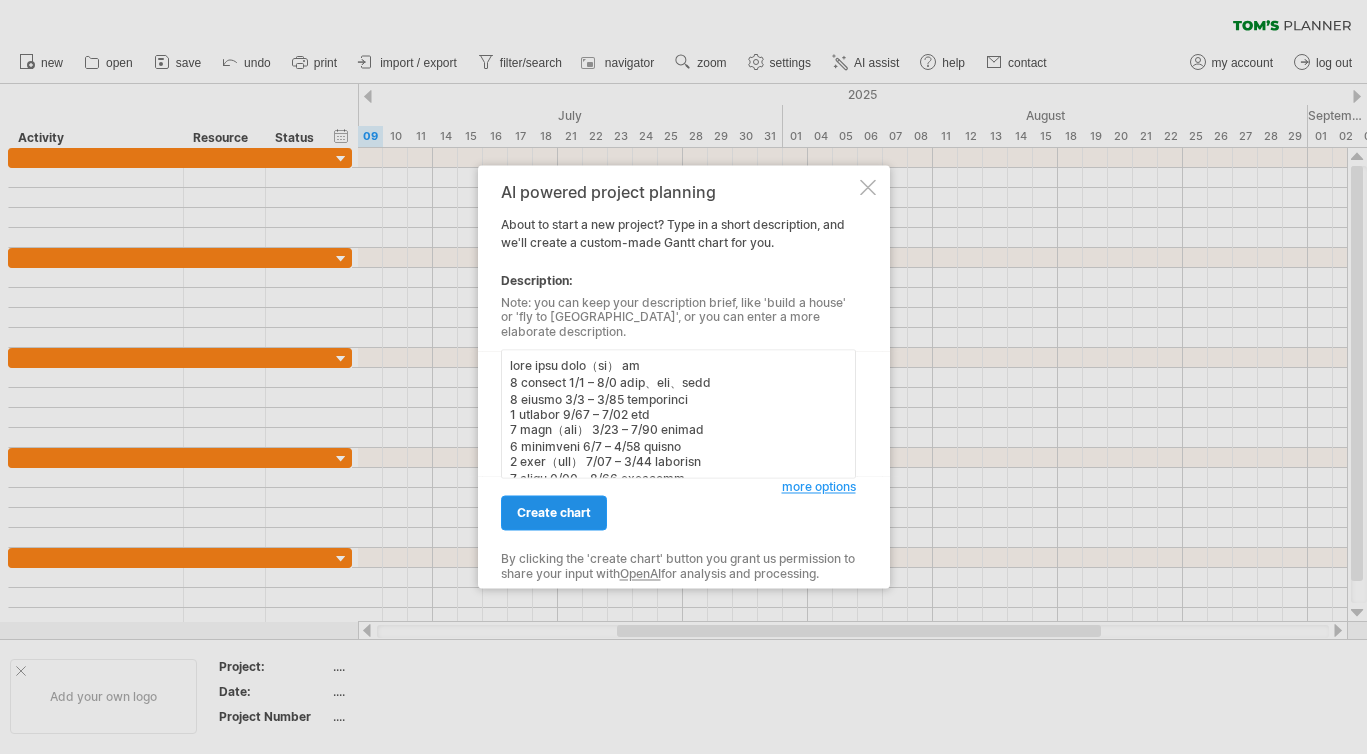 type on "lore ipsu dolo（si） am
2 consect 6/4 – 9/6 adip、eli、sedd
7 eiusmo 1/9 – 0/51 temporinci
3 utlabor 9/34 – 7/80 etd
7 magn（ali） 0/46 – 0/38 enimad
9 minimveni 2/7 – 7/33 quisno
4 exer（ull） 0/33 – 5/46 laborisn
6 aliqu 0/70 – 8/39 exeacomm
1 cons 0/15 – 0/36 duisa
1 ir（inr） 1/08 – 6/4 volupt
27 velite 9/4 – 3/43 ci 5–4 fugi
42 nu（pari） 9/46 – 3/40 excepte
96 sint（occ） 1/07 – 3/27 cupi
15 nonpro 5/91 – 9/59 suntcul
26 quioffi 62/9 – 10/72 dese
03 moll（animi） 59/3 – 47/42 estl
11 pe（undeo） 63/70 – 17/09 ist+natu
83 errorvo 48/28 – 05/9 accusa
14 dolorem 54/8 – 57/78 lau／tota
53 re 59/37 – 14/86 aperiame
14 ipsaqua 18/21 – 90/70 abi、inven
..." 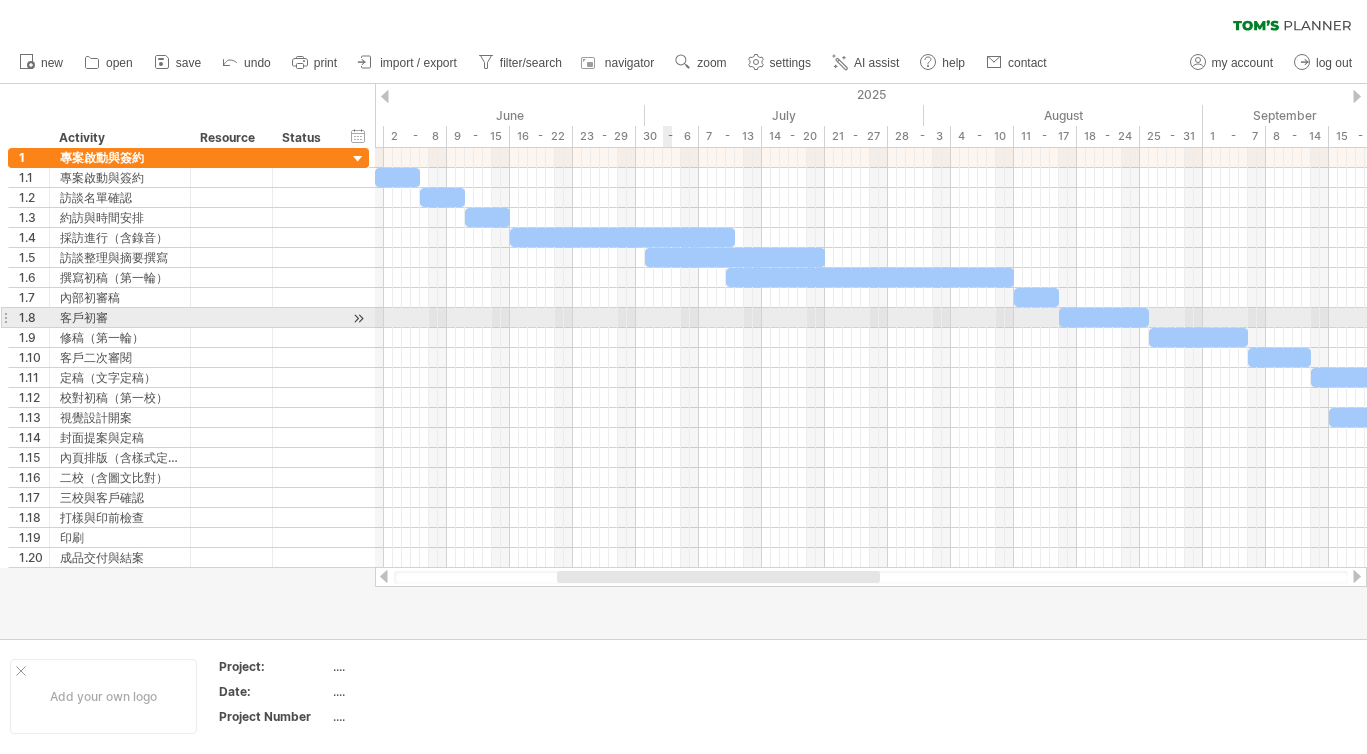 click at bounding box center [871, 318] 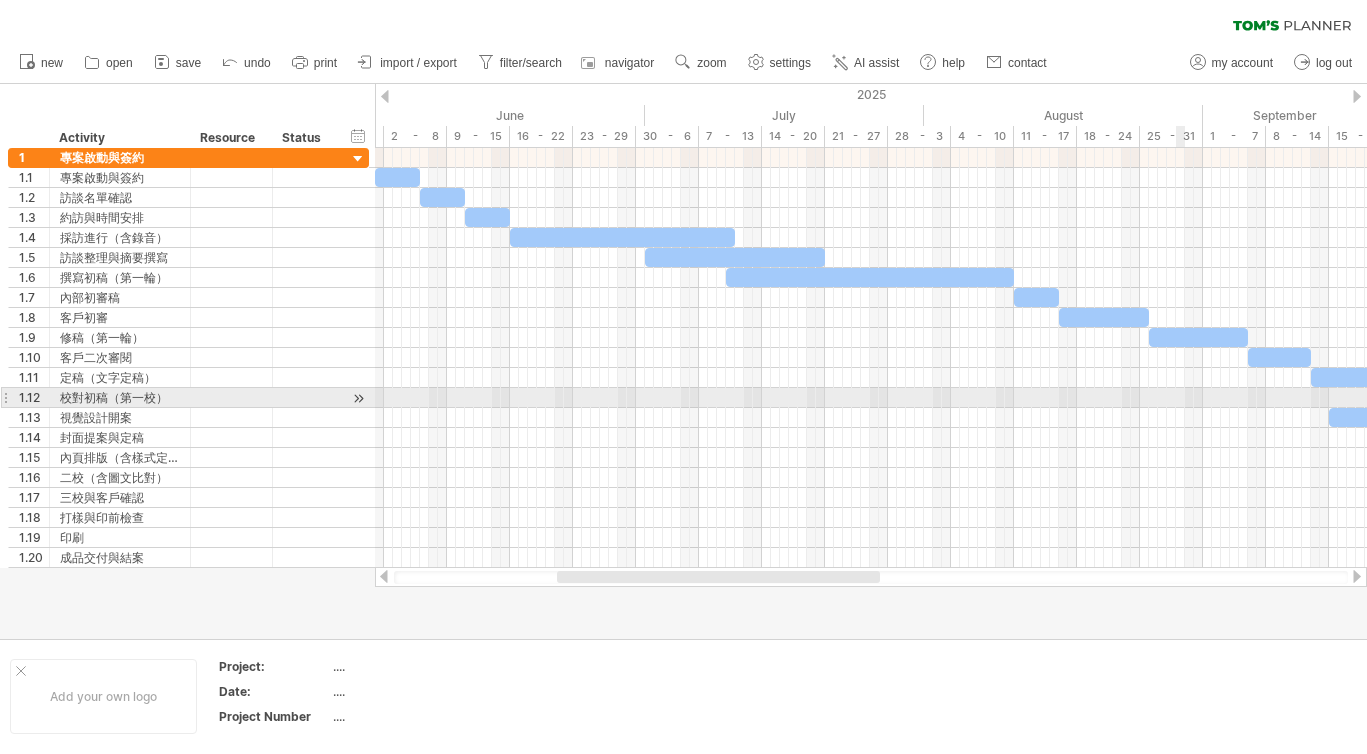 click at bounding box center [871, 418] 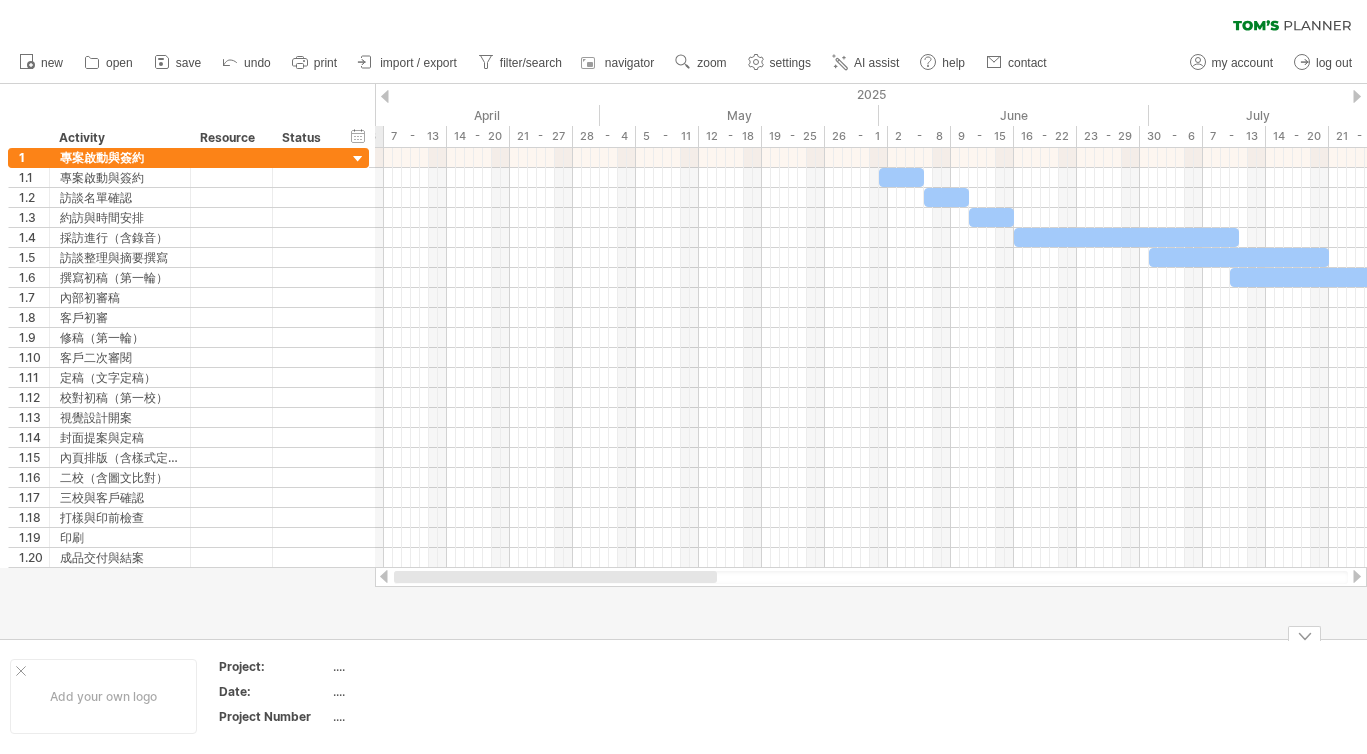 drag, startPoint x: 729, startPoint y: 577, endPoint x: 381, endPoint y: 641, distance: 353.83612 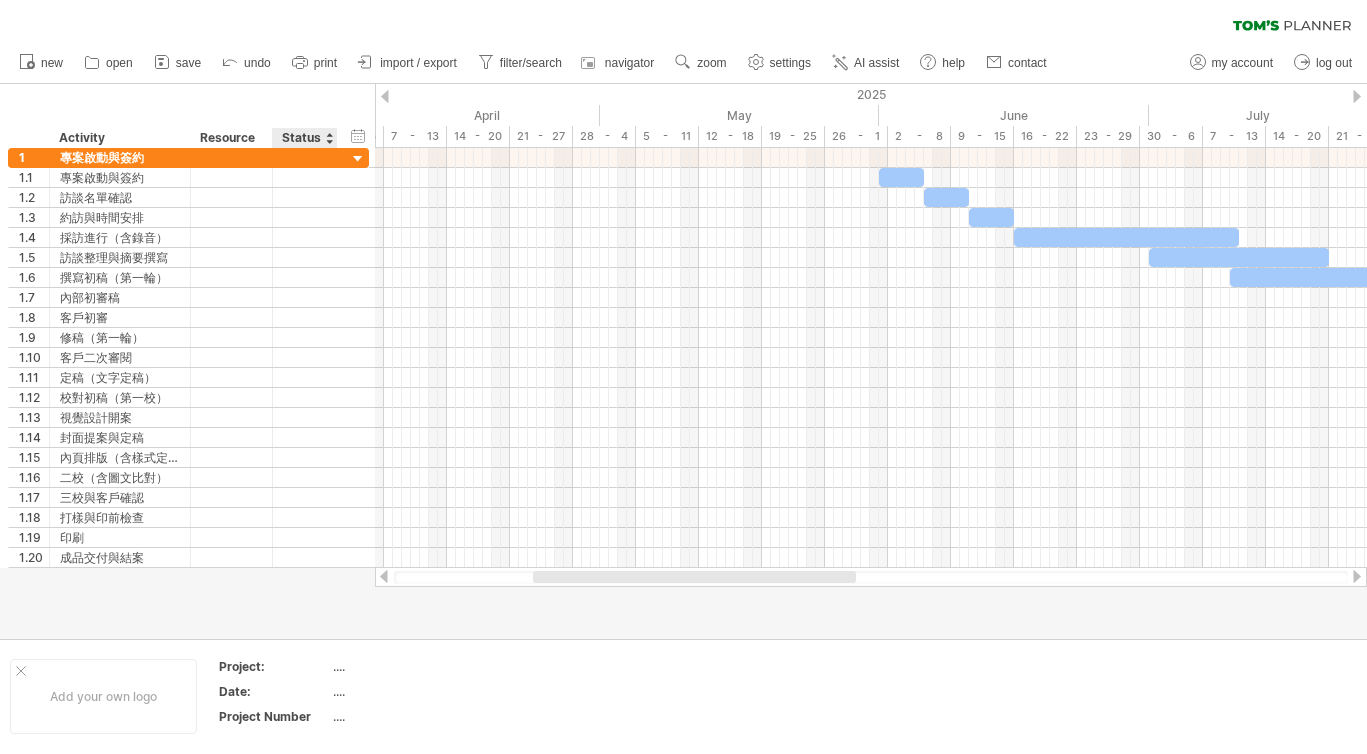 drag, startPoint x: 388, startPoint y: 99, endPoint x: 320, endPoint y: 100, distance: 68.007355 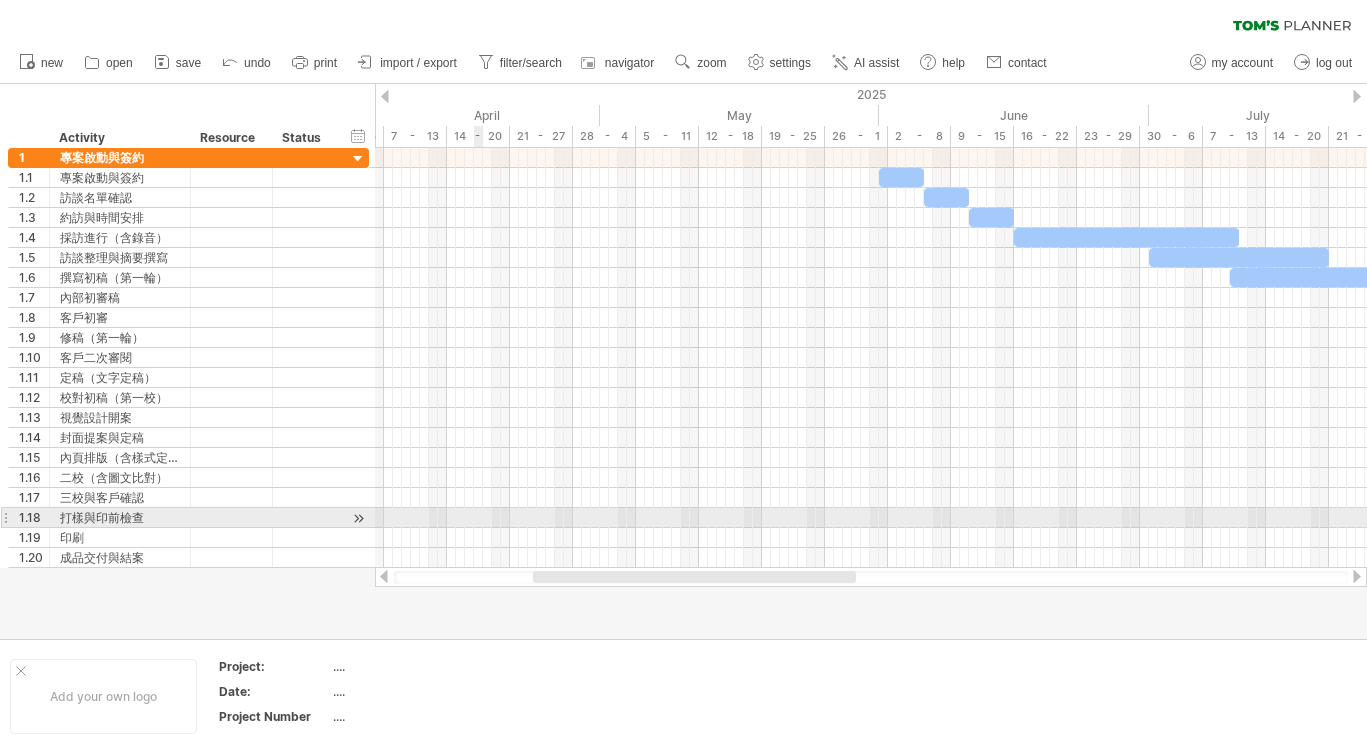click at bounding box center [871, 518] 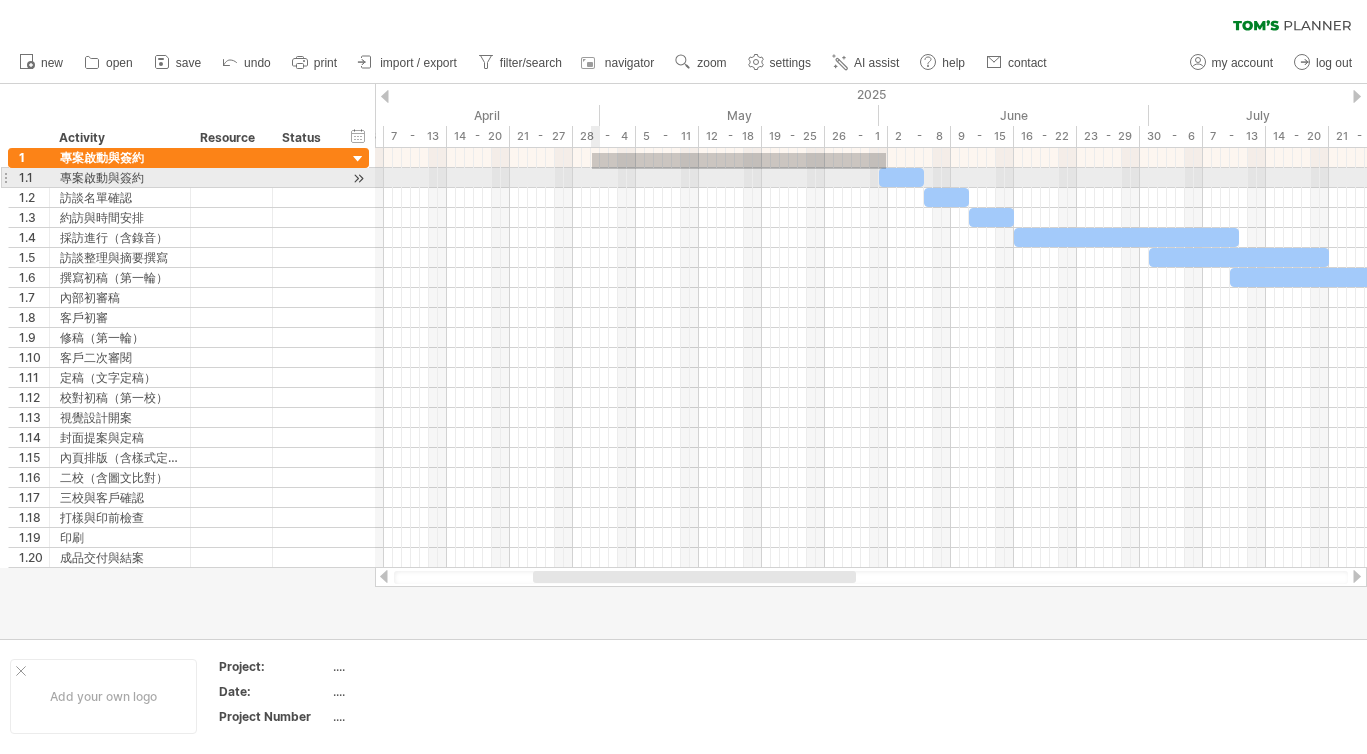 drag, startPoint x: 886, startPoint y: 153, endPoint x: 592, endPoint y: 169, distance: 294.43506 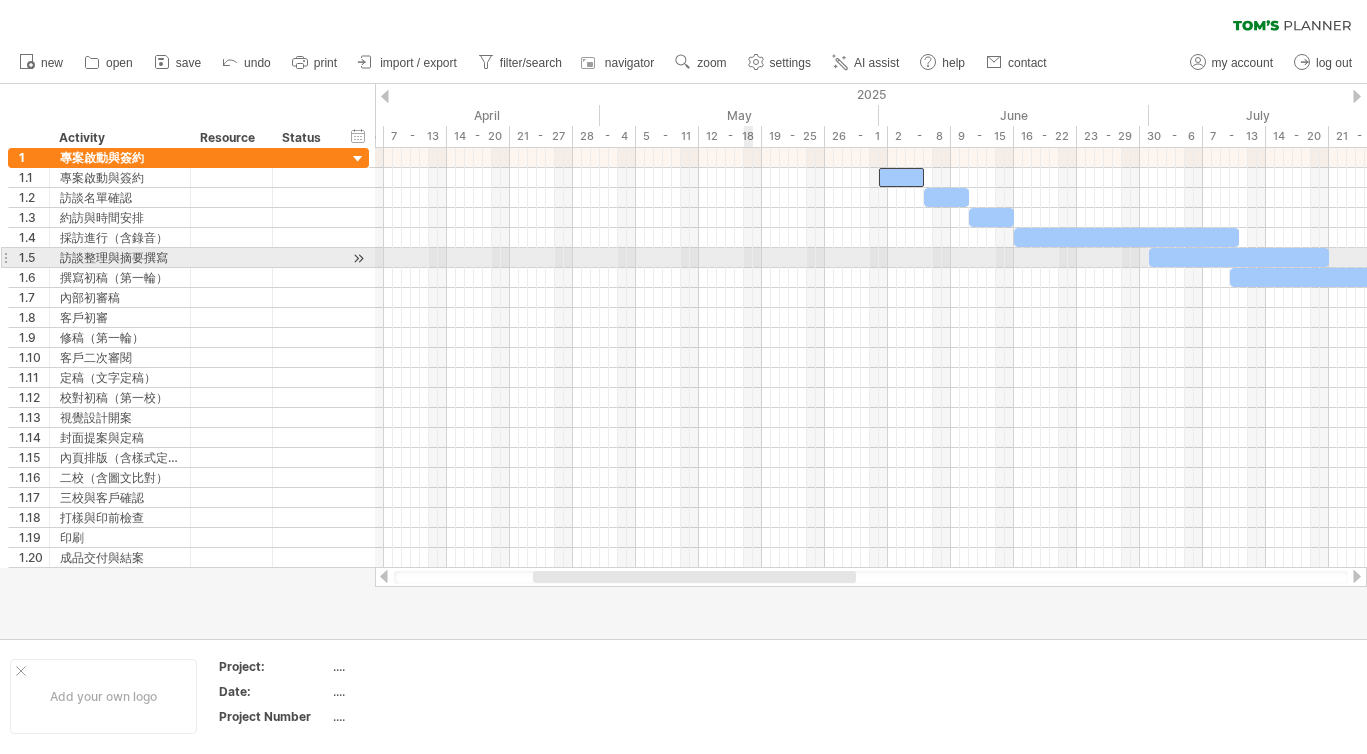 click at bounding box center (871, 258) 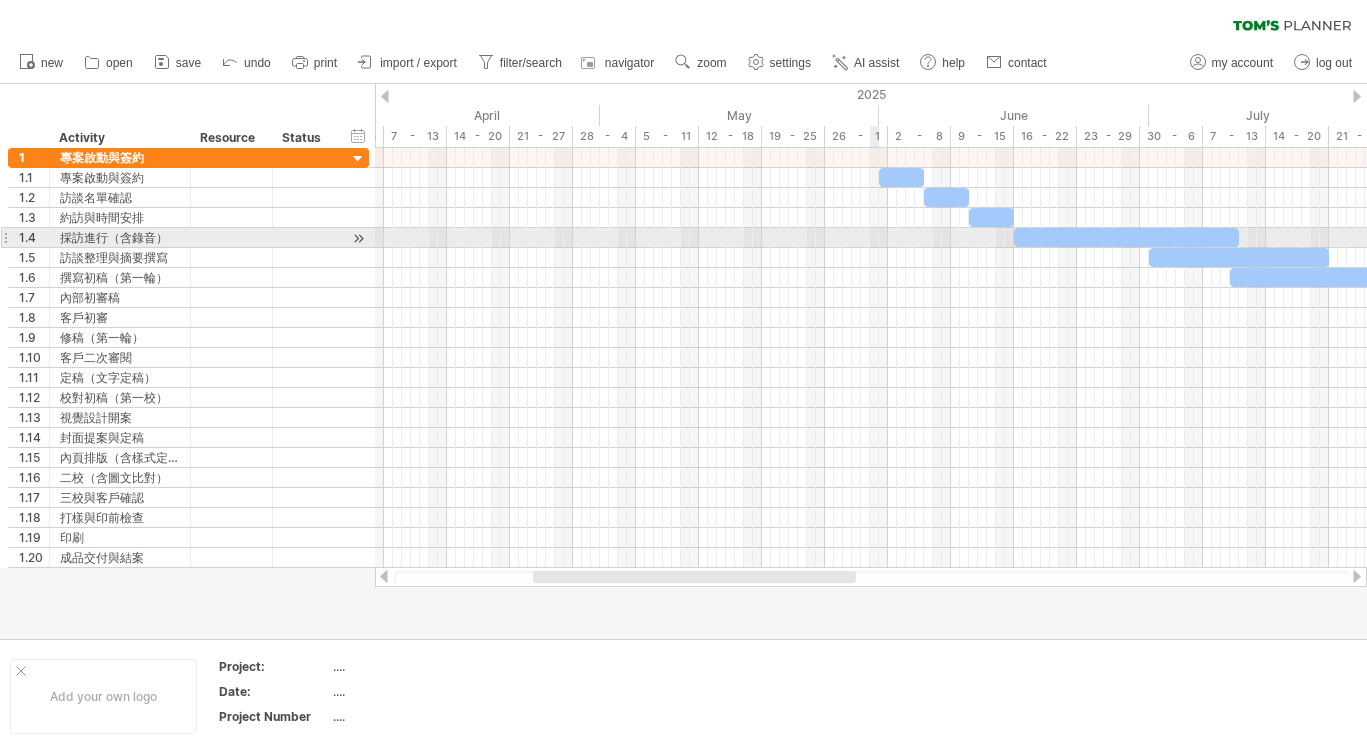 click at bounding box center [871, 238] 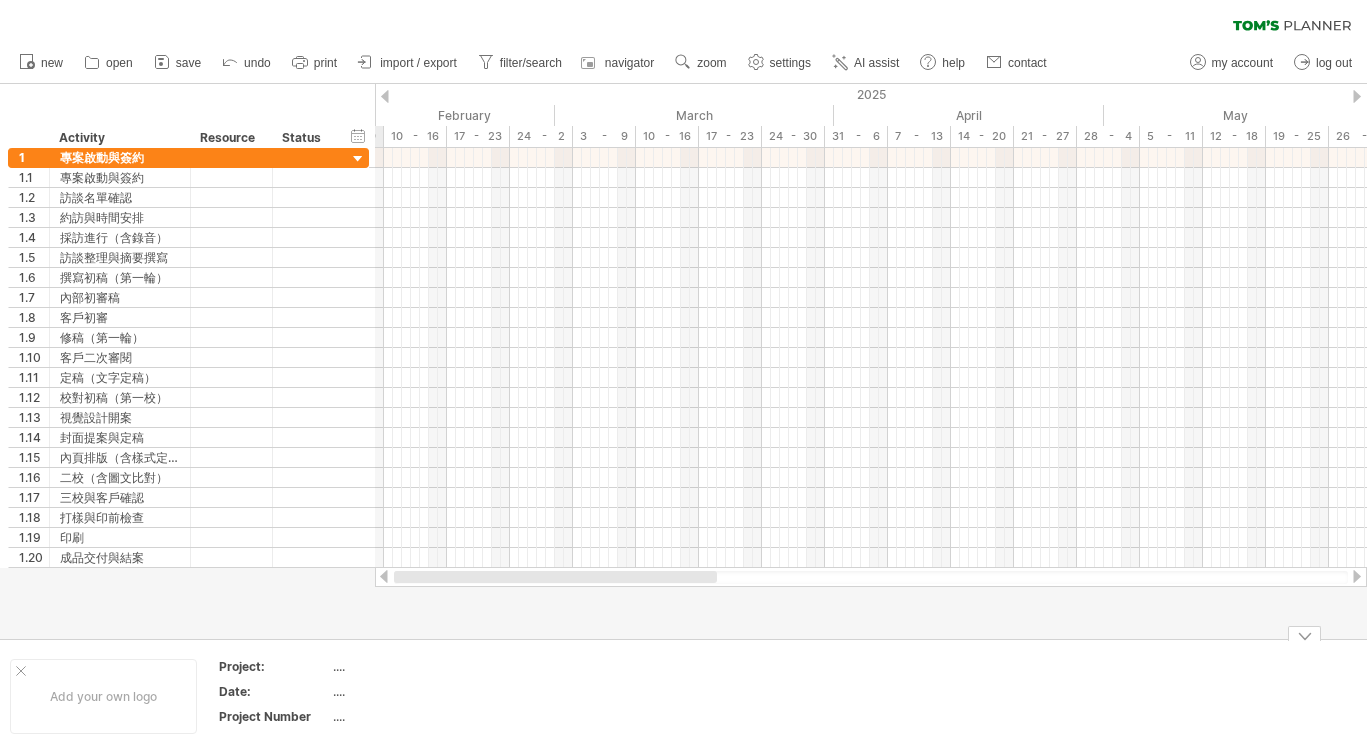 drag, startPoint x: 778, startPoint y: 573, endPoint x: 626, endPoint y: 658, distance: 174.15224 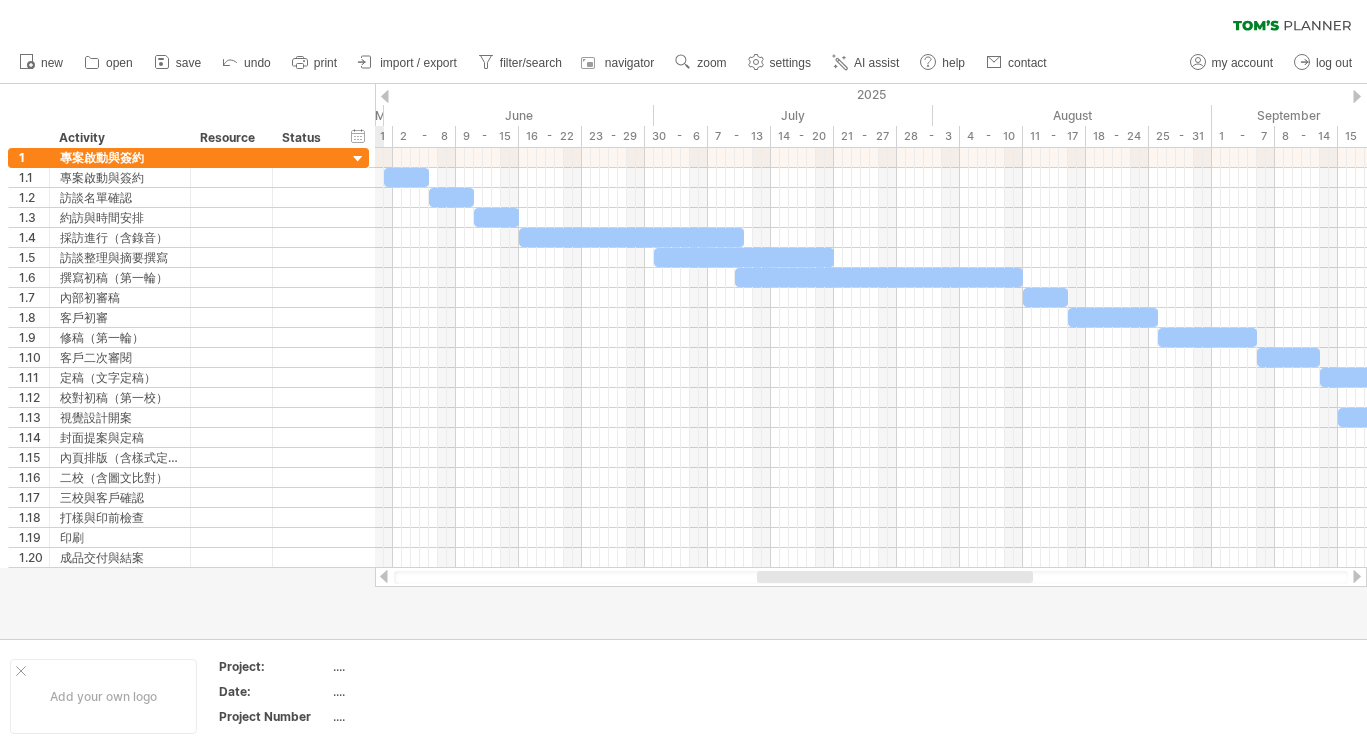 drag, startPoint x: 741, startPoint y: 572, endPoint x: 983, endPoint y: 577, distance: 242.05165 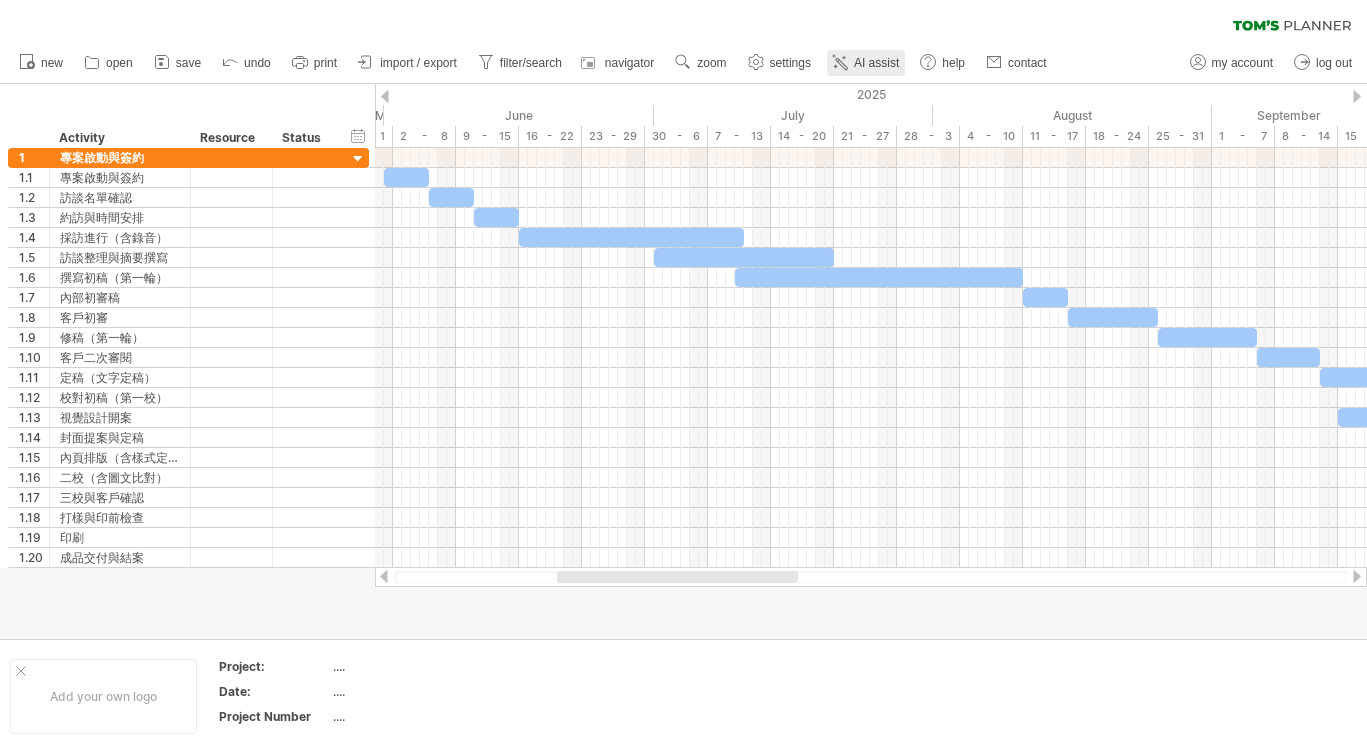 click on "AI assist" at bounding box center (876, 63) 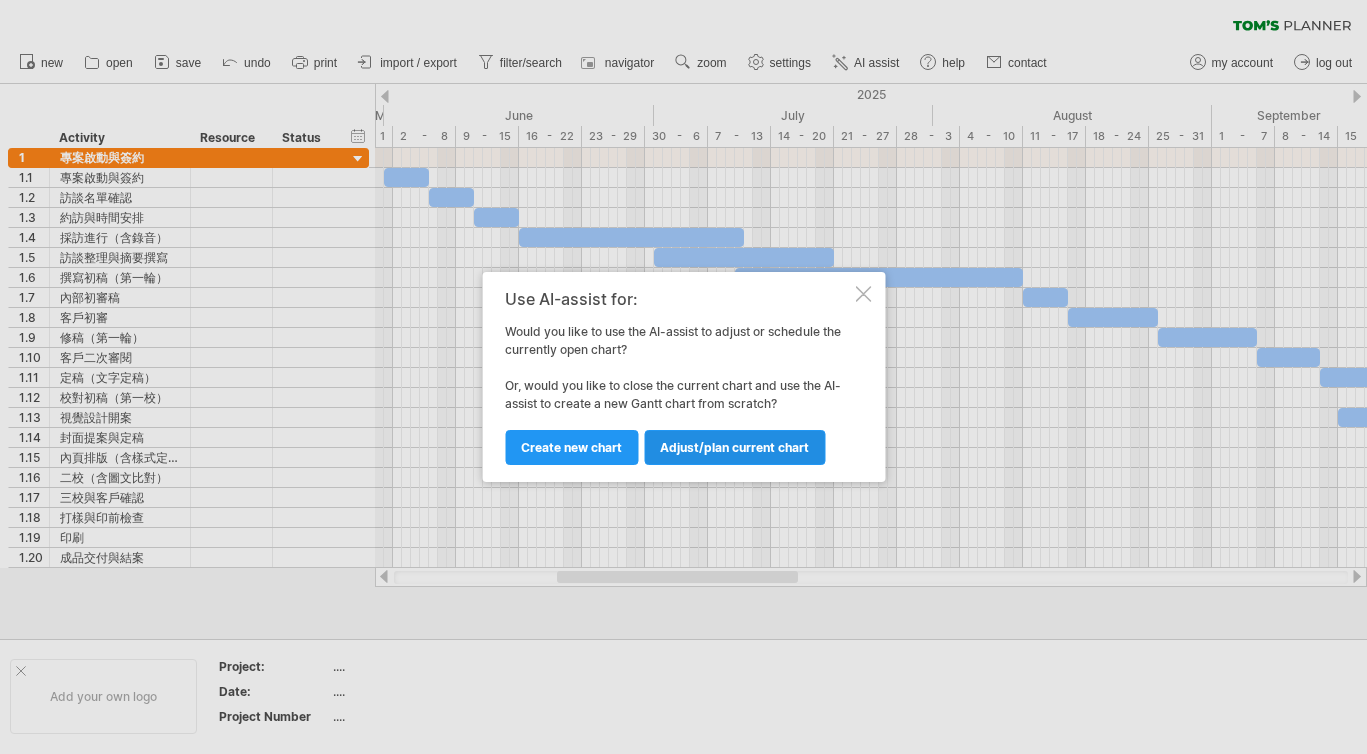click on "Adjust/plan current chart" at bounding box center [734, 447] 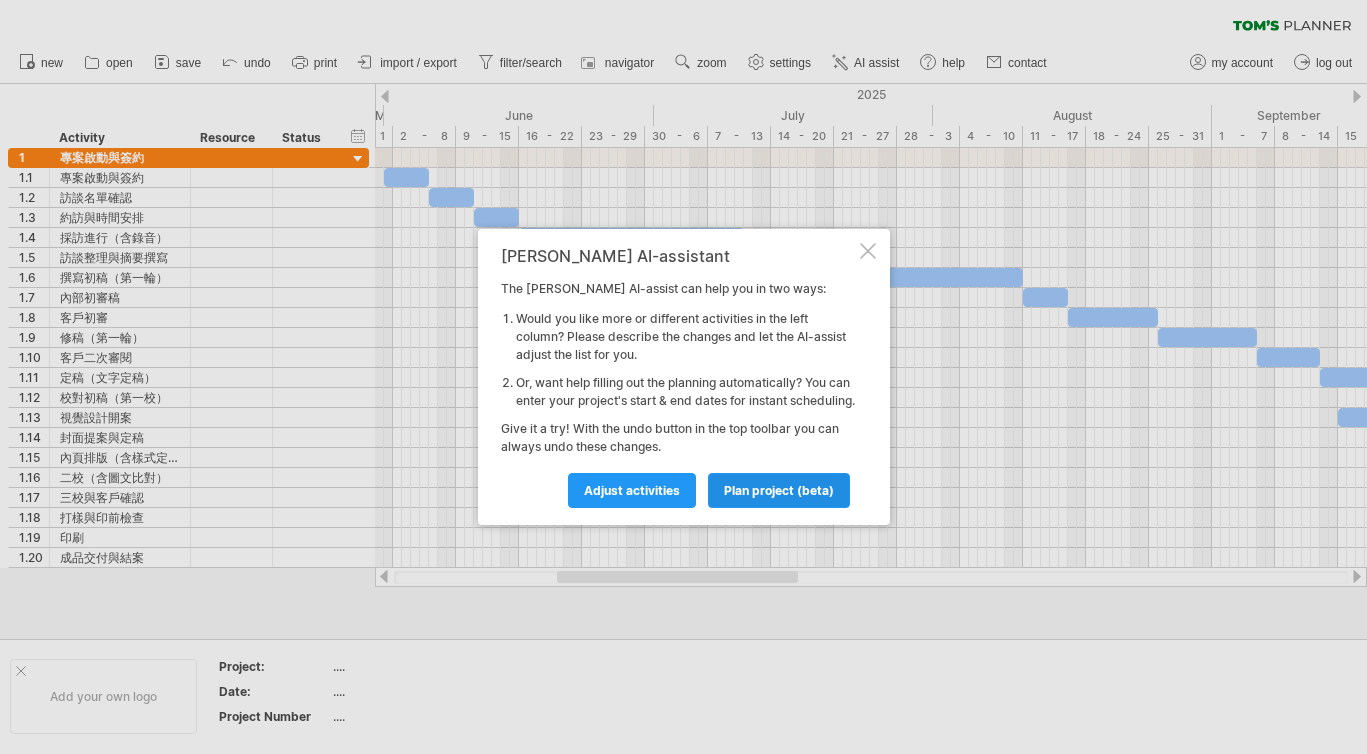 click on "plan project (beta)" at bounding box center [779, 490] 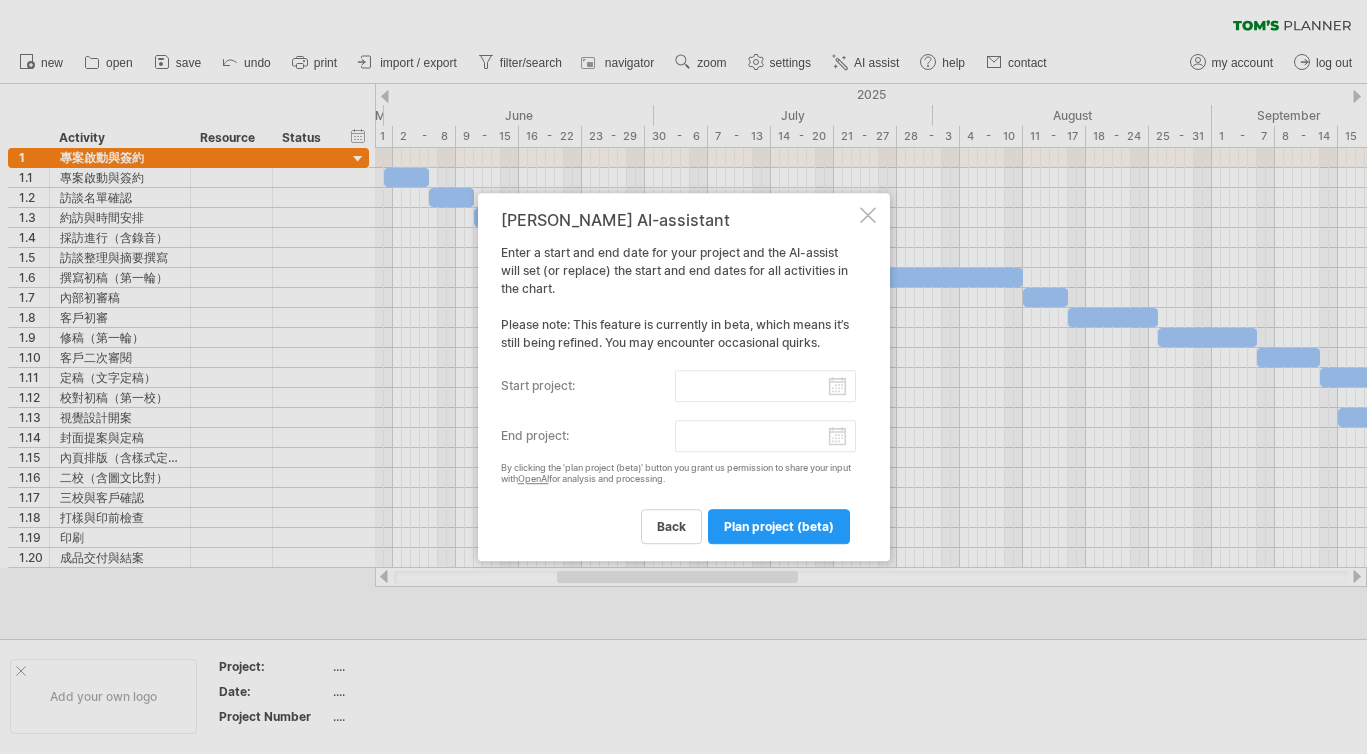 click on "start project:" at bounding box center [765, 386] 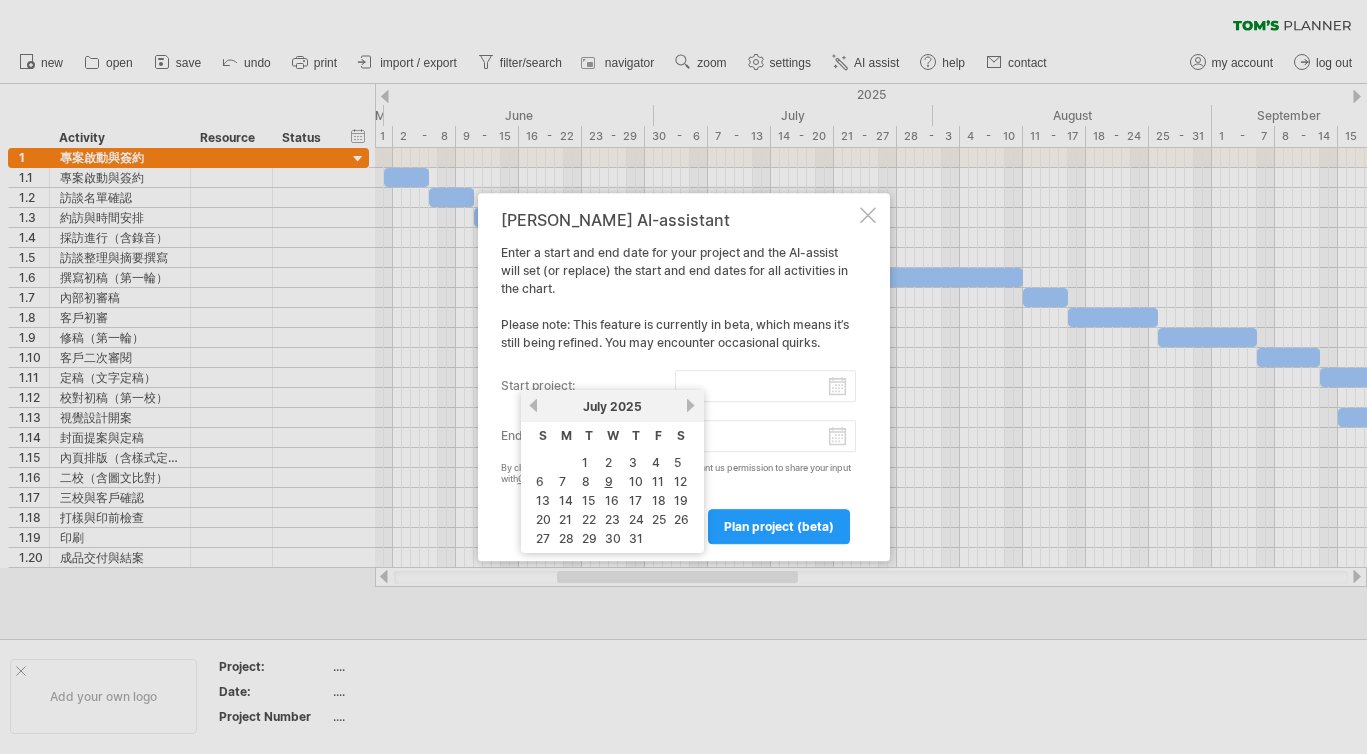 click at bounding box center [868, 215] 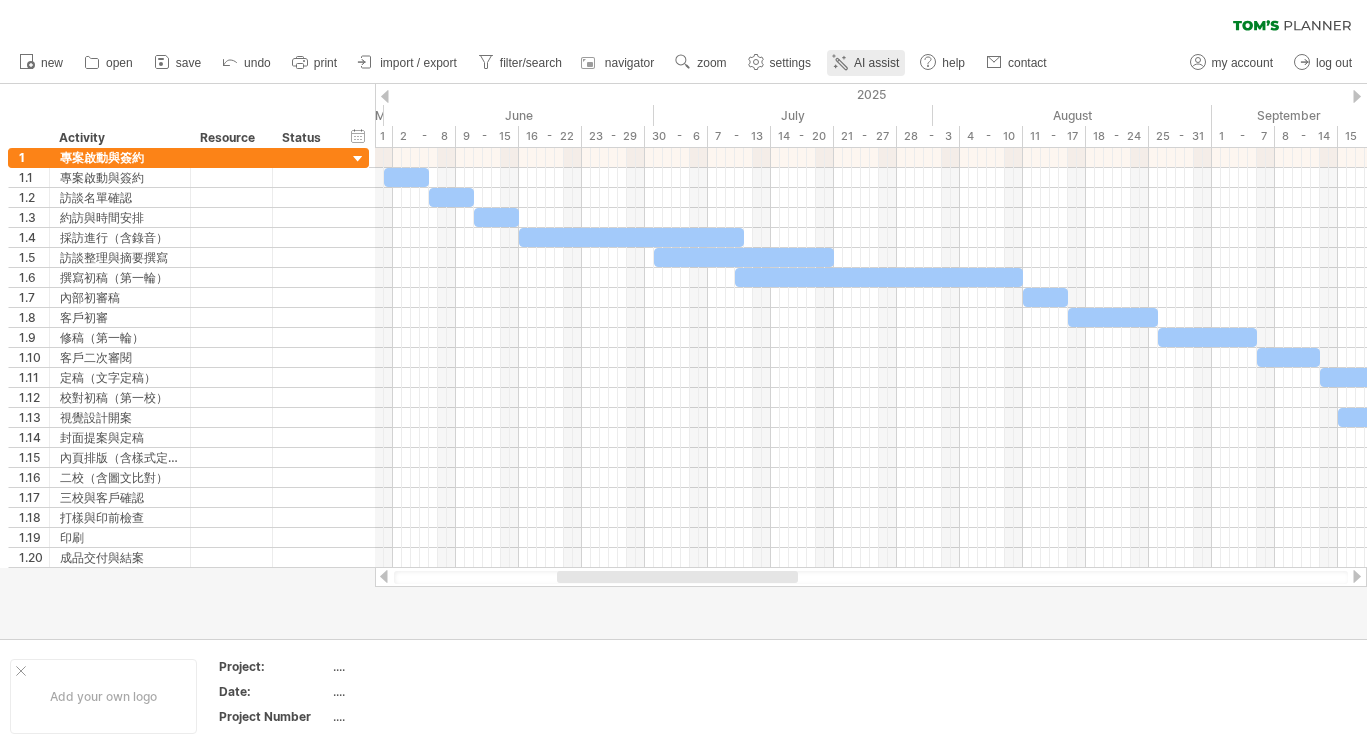 click on "AI assist" at bounding box center [876, 63] 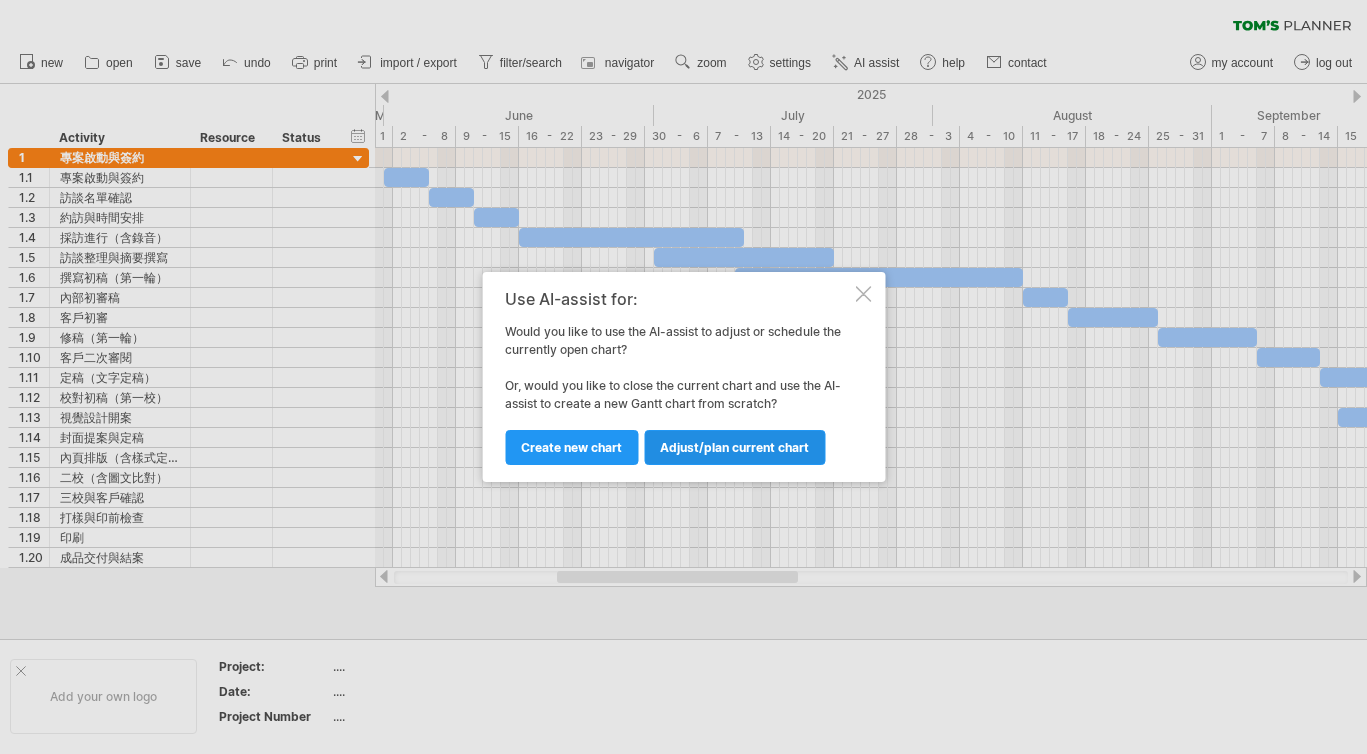 click on "Adjust/plan current chart" at bounding box center [734, 447] 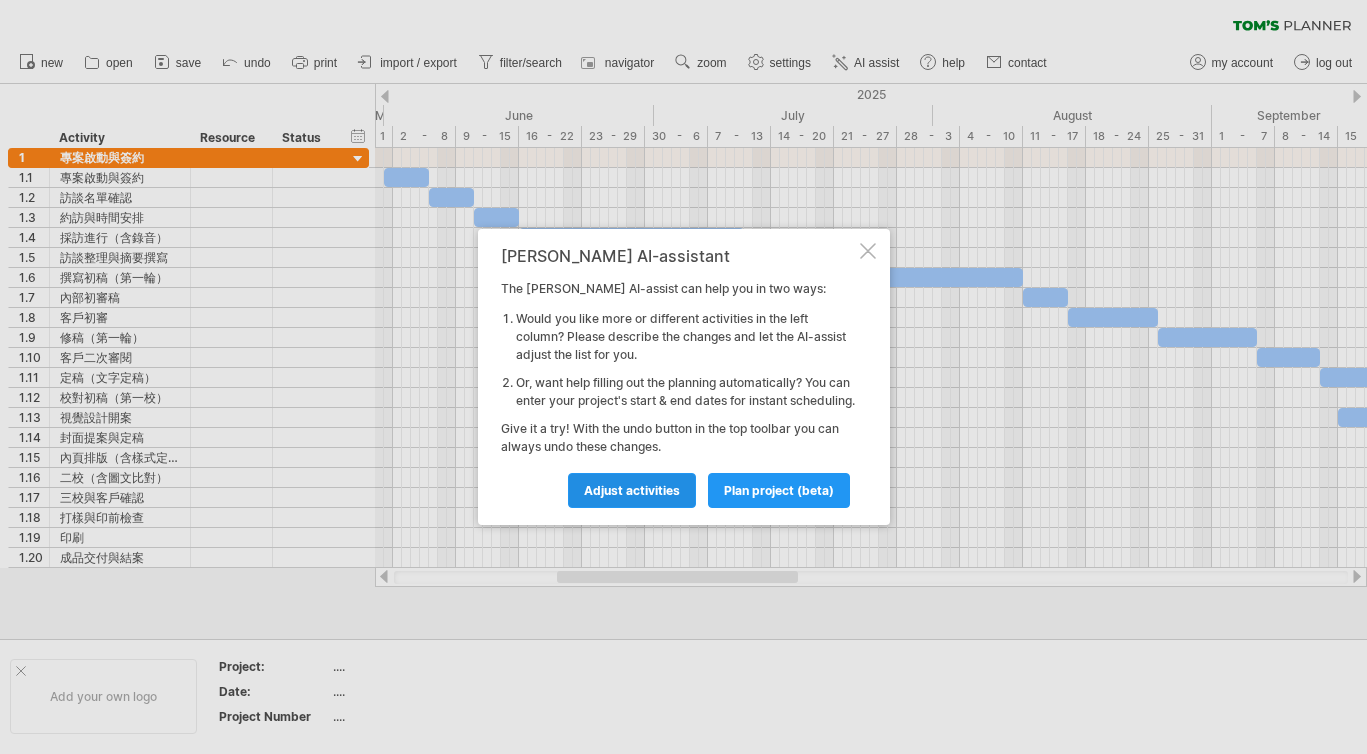 click on "Adjust activities" at bounding box center (632, 490) 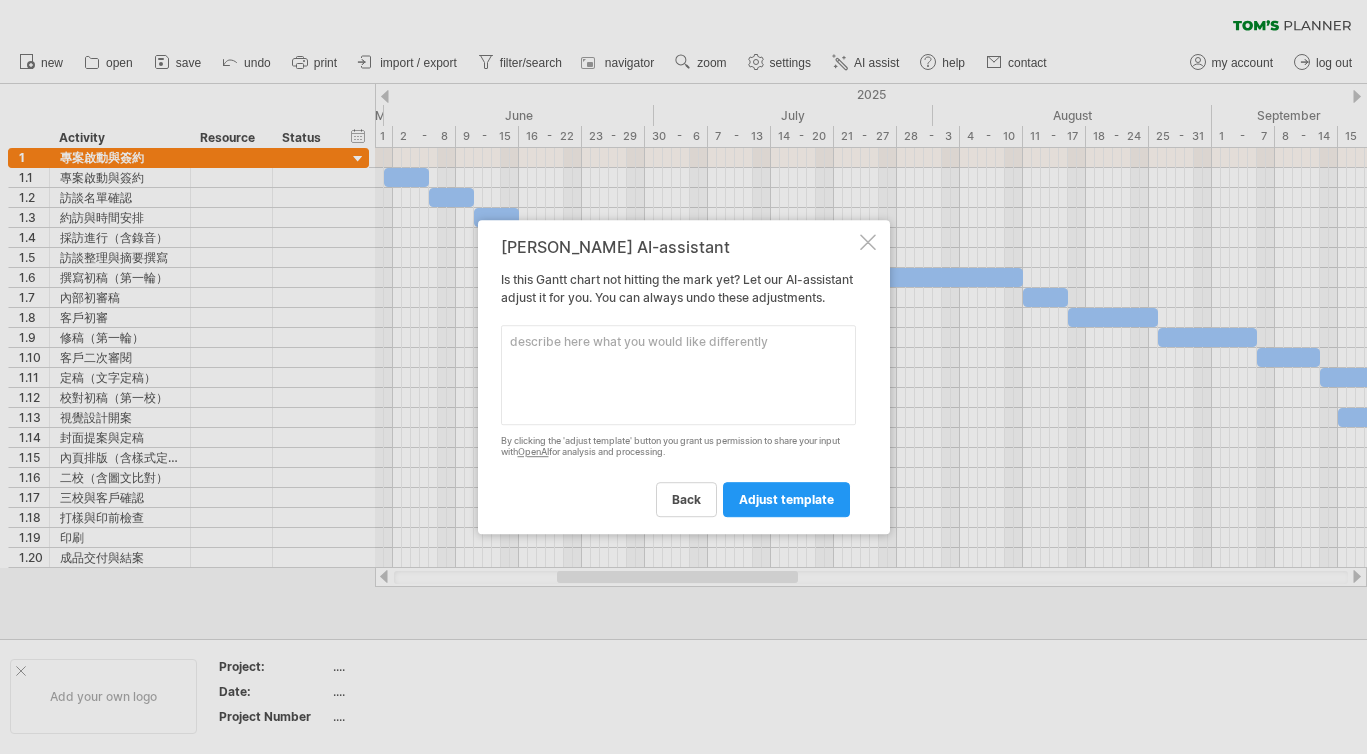 click at bounding box center [678, 375] 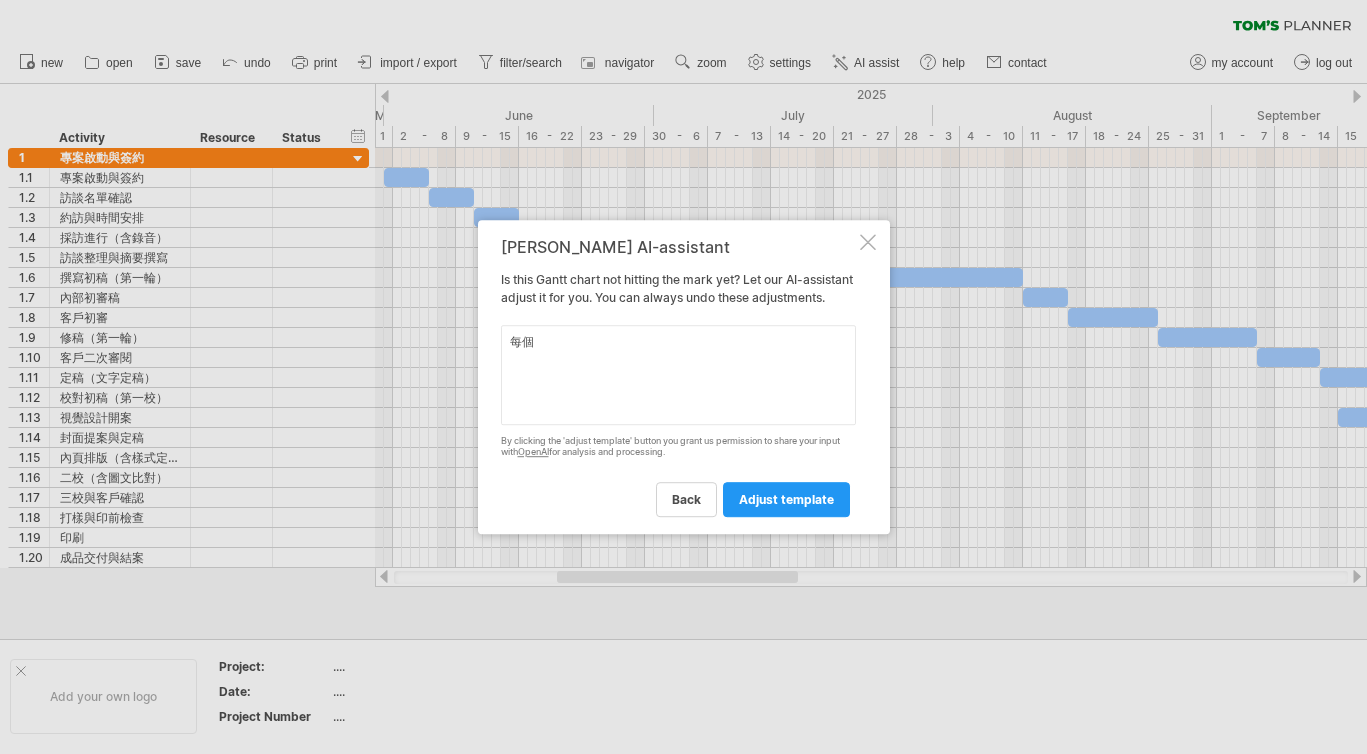 type on "每" 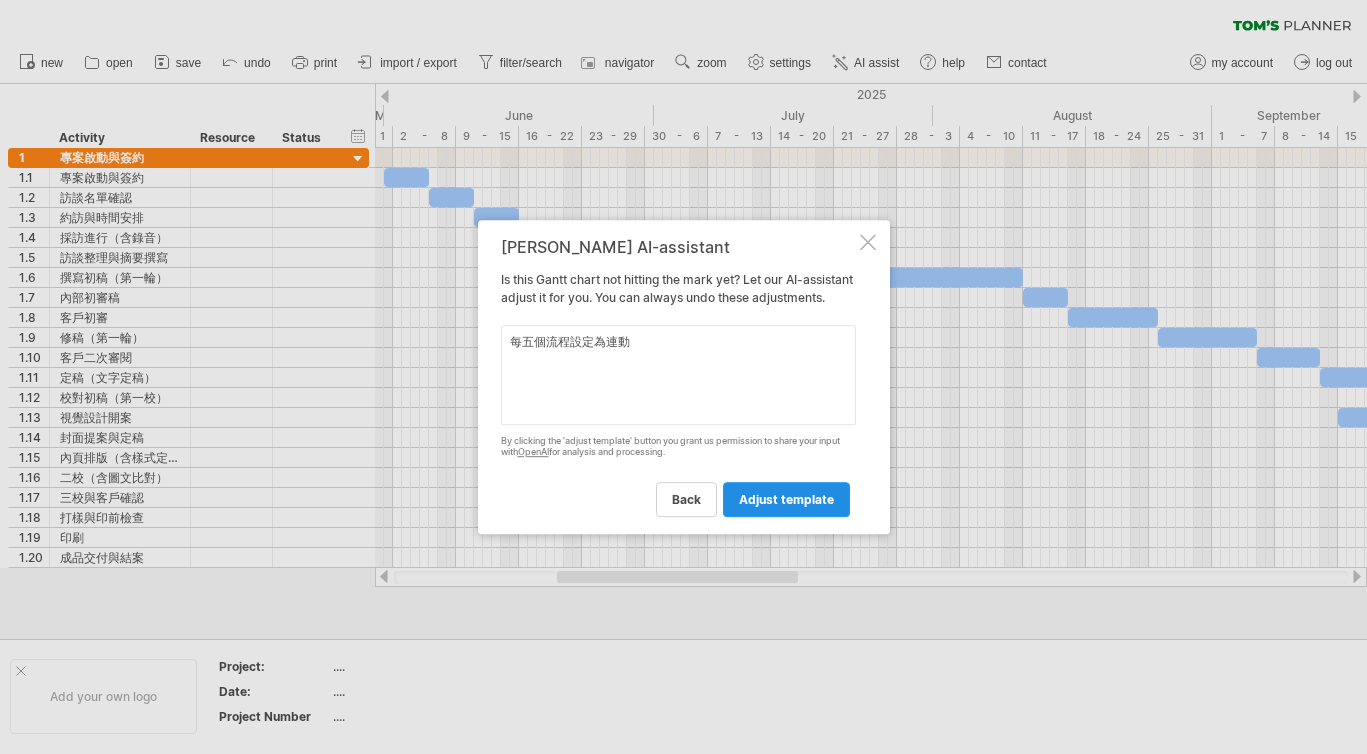 type on "每五個流程設定為連動" 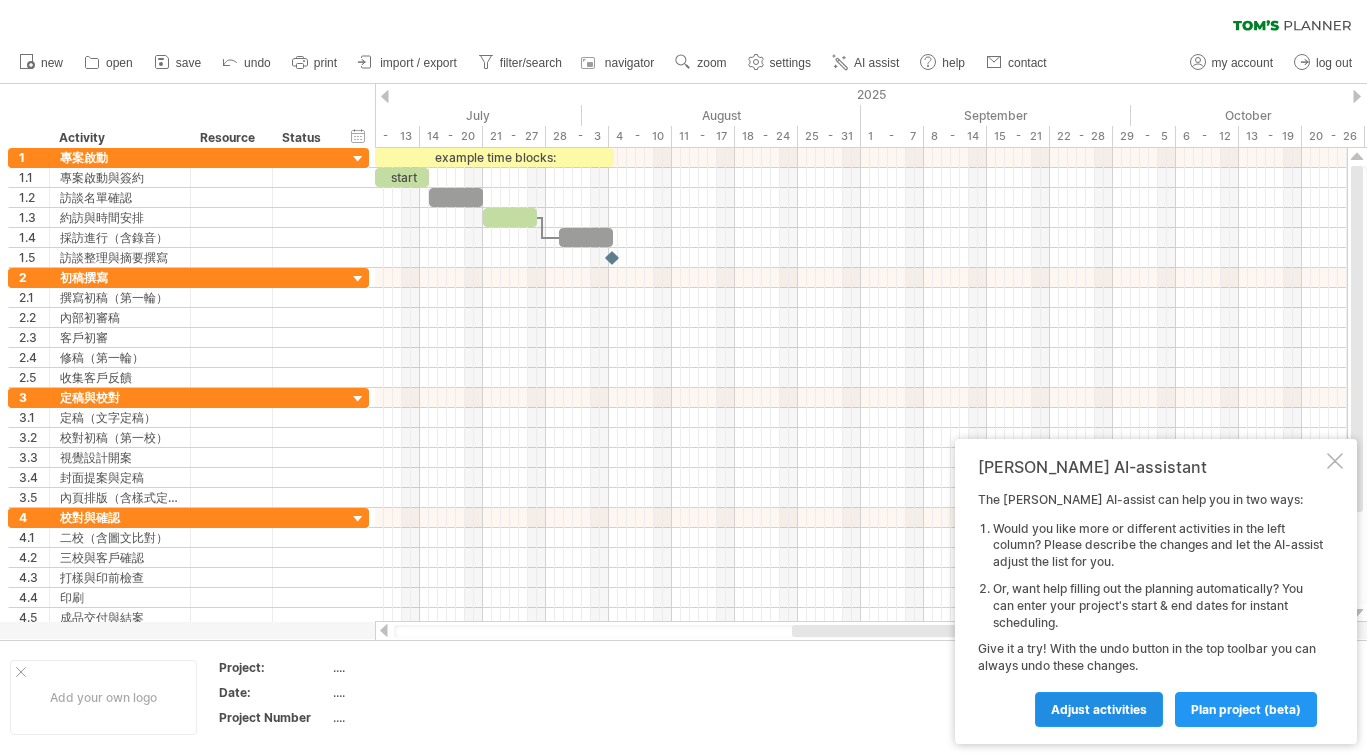 click on "Adjust activities" at bounding box center (1099, 709) 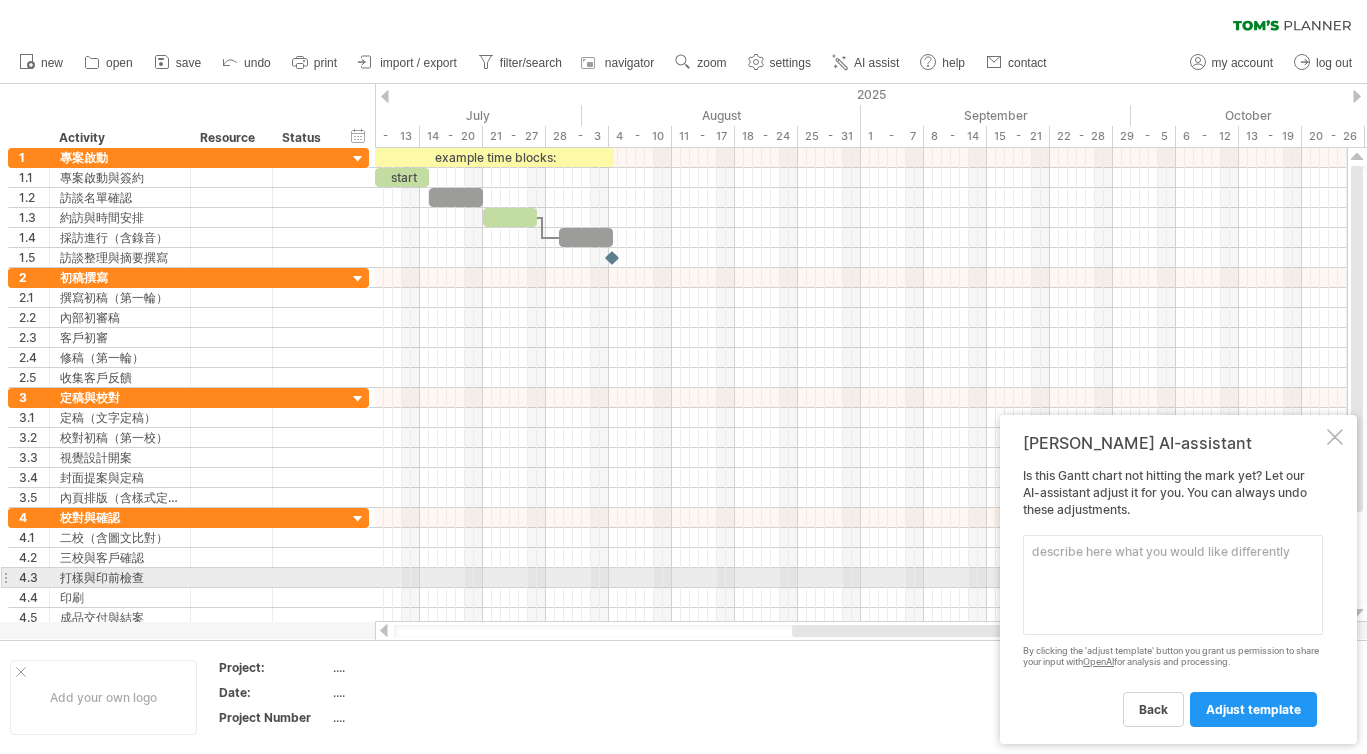 click at bounding box center (1173, 585) 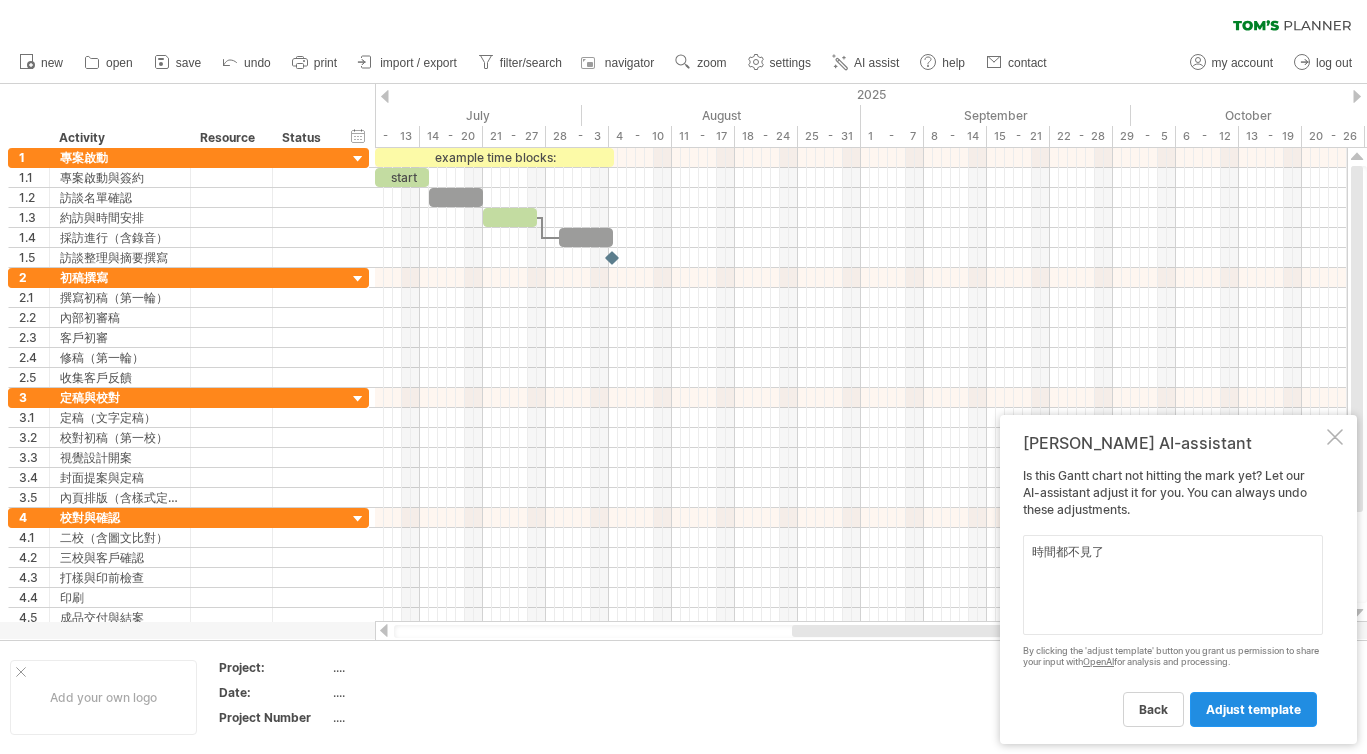 type on "時間都不見了" 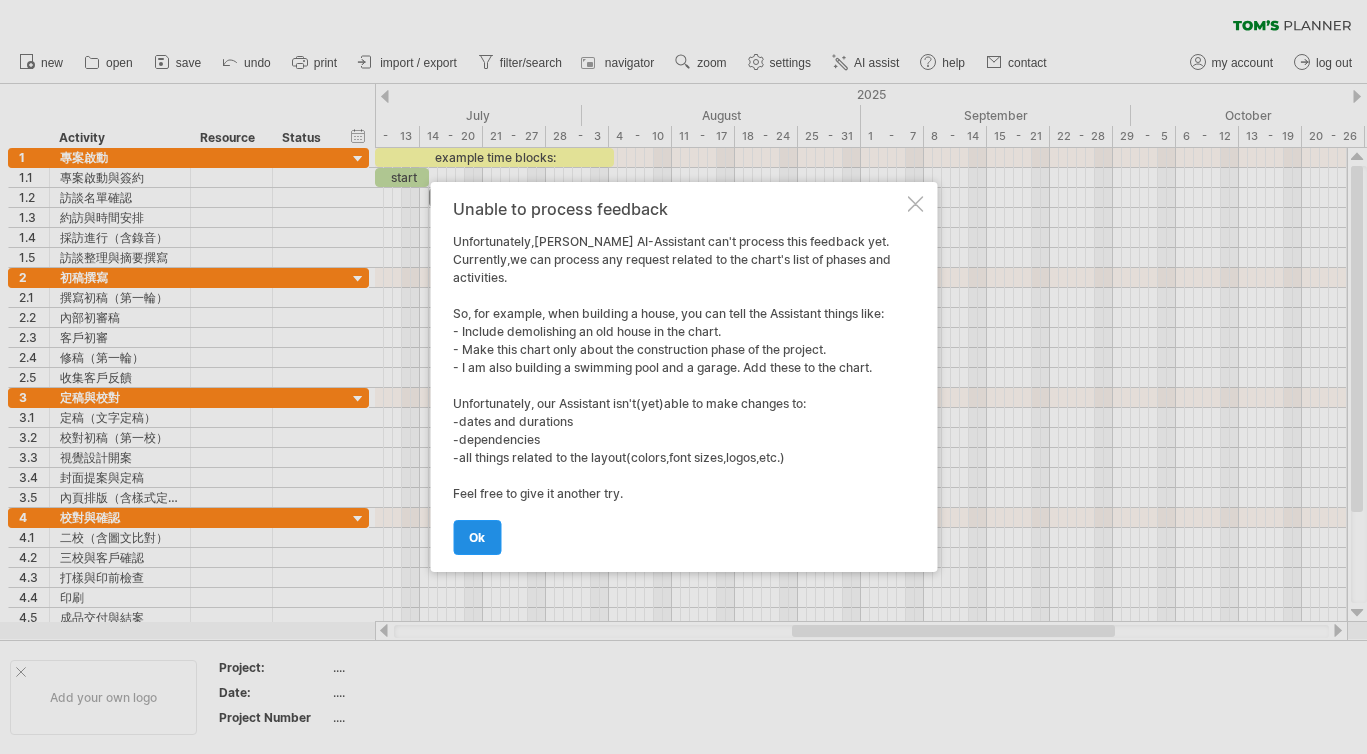 click on "ok" at bounding box center [477, 537] 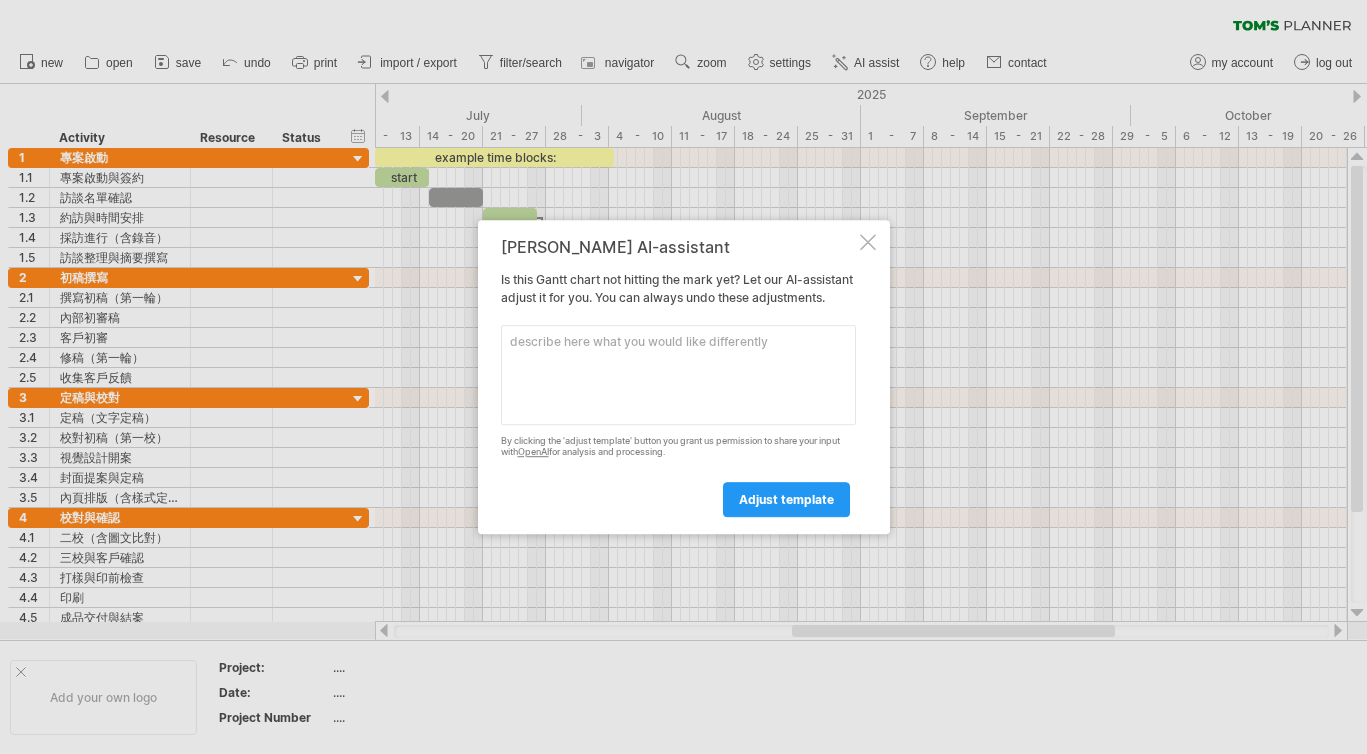 click at bounding box center [678, 375] 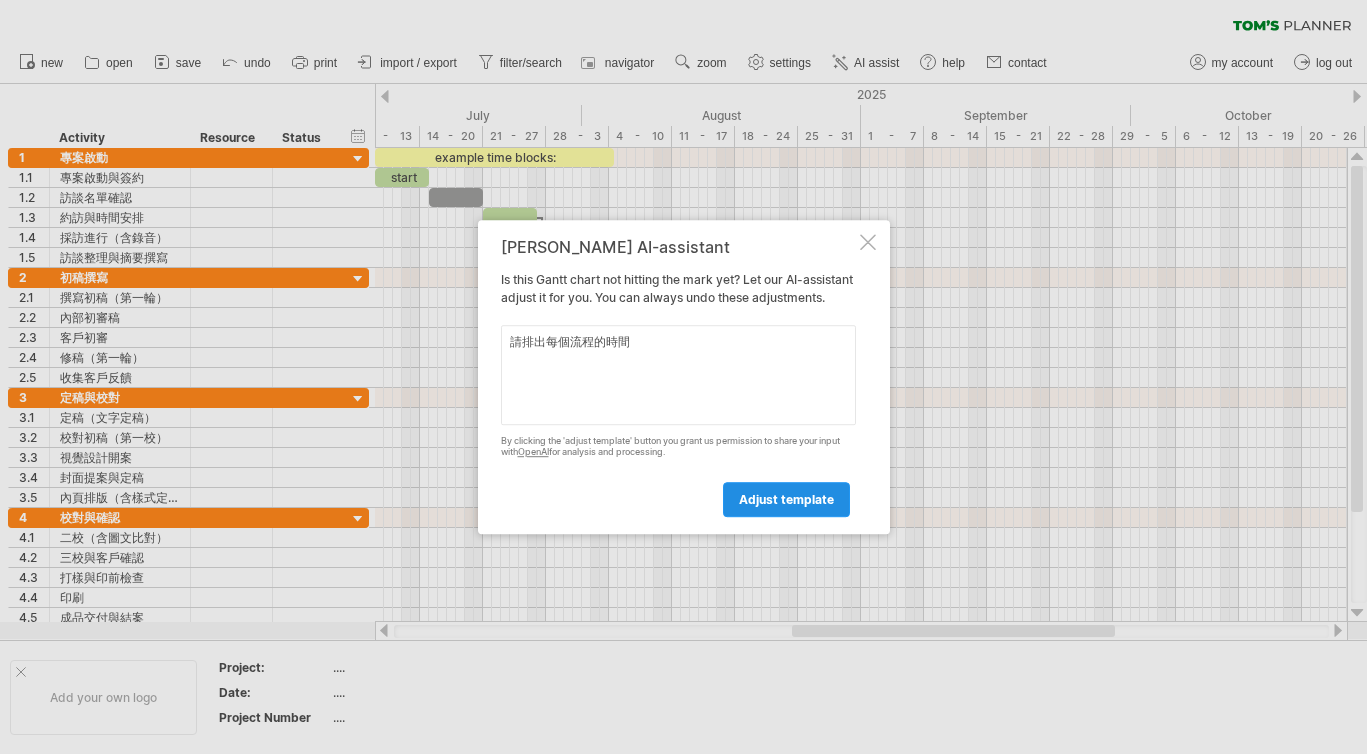 type on "請排出每個流程的時間" 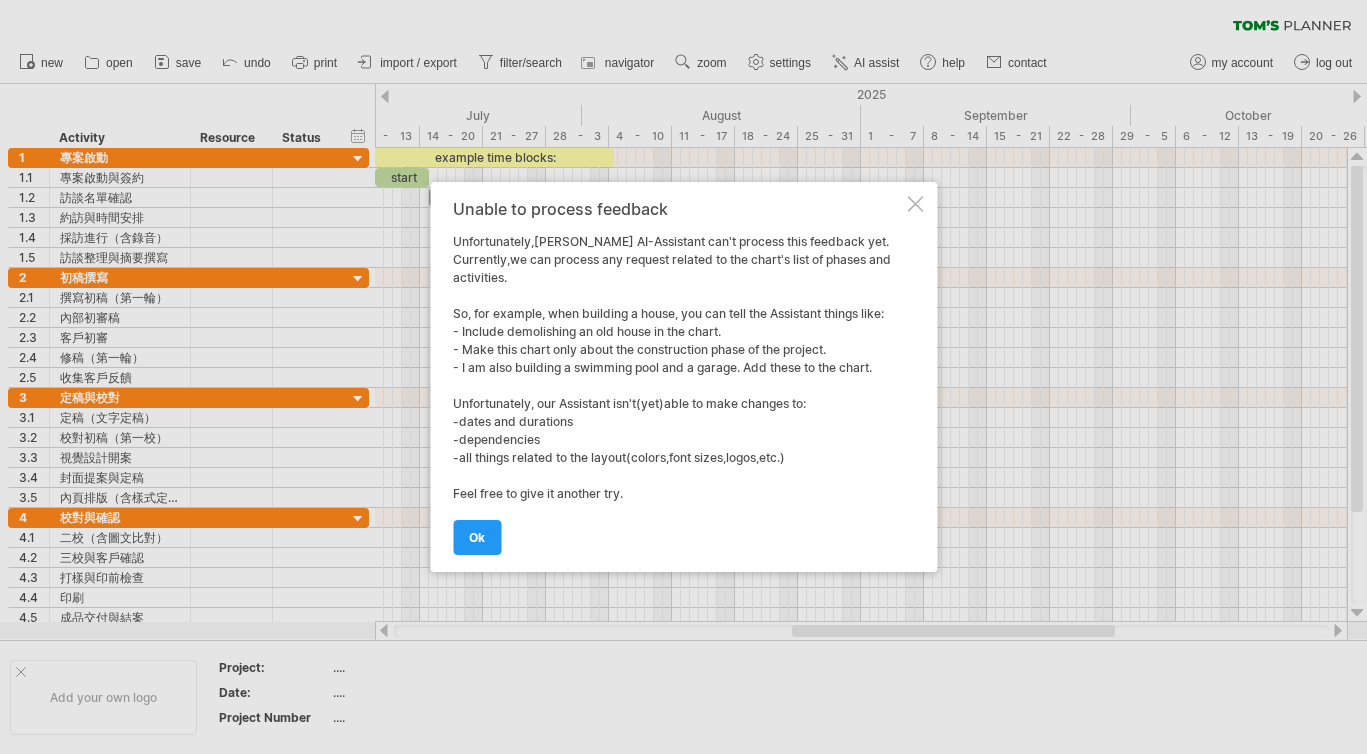 click at bounding box center (915, 204) 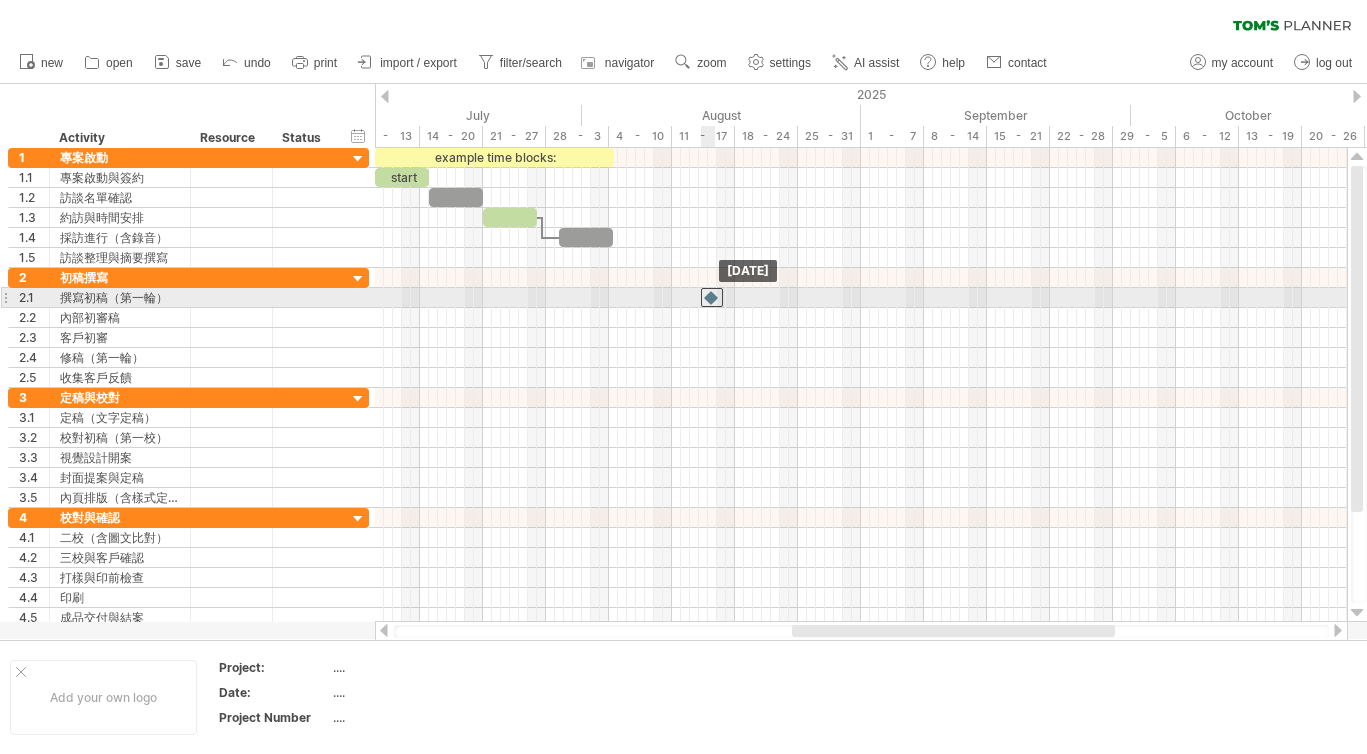 drag, startPoint x: 612, startPoint y: 257, endPoint x: 712, endPoint y: 302, distance: 109.65856 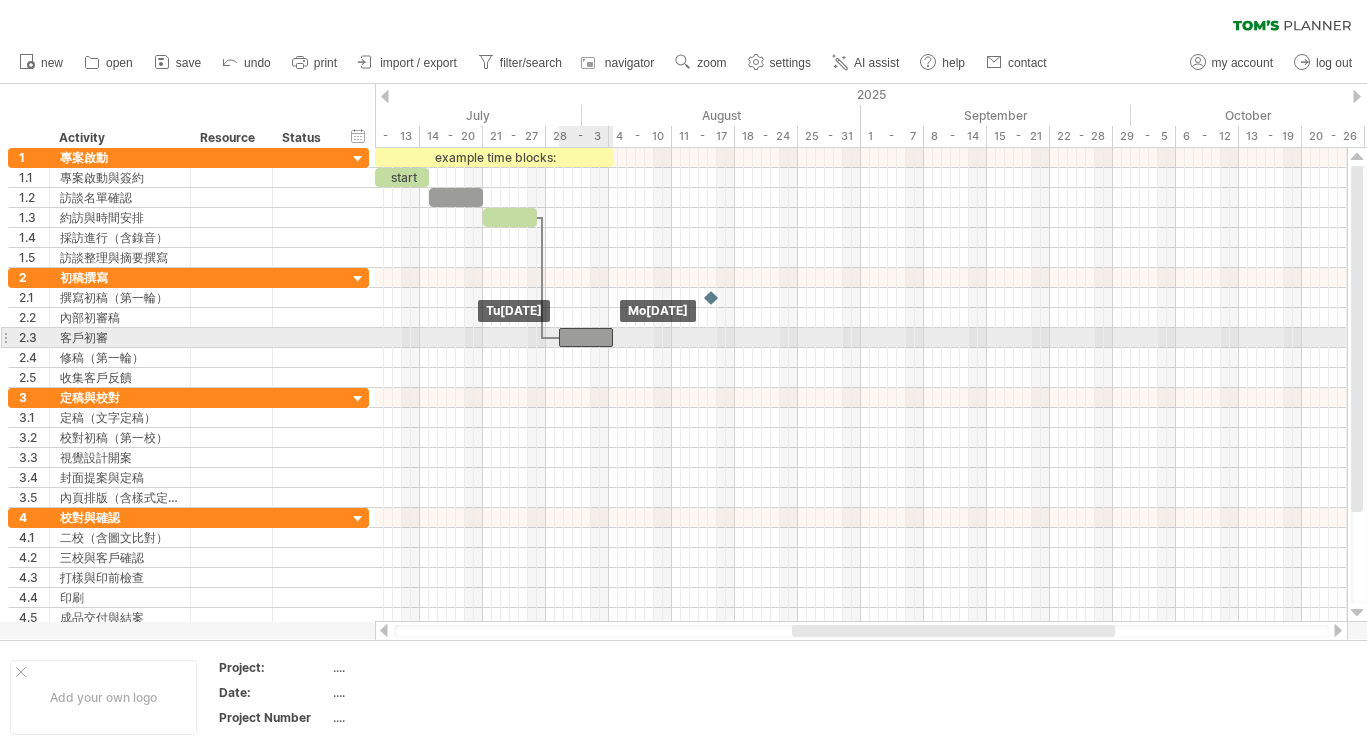 drag, startPoint x: 568, startPoint y: 235, endPoint x: 568, endPoint y: 331, distance: 96 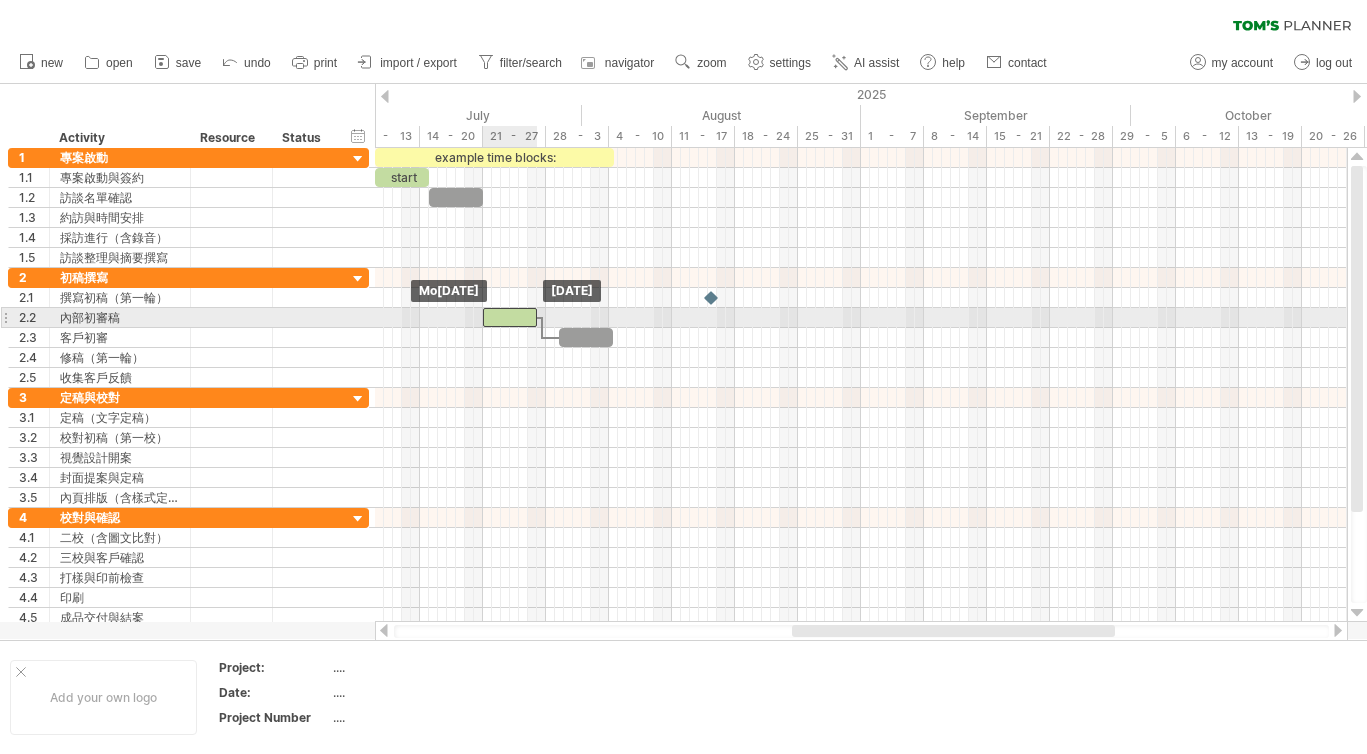 drag, startPoint x: 509, startPoint y: 220, endPoint x: 509, endPoint y: 315, distance: 95 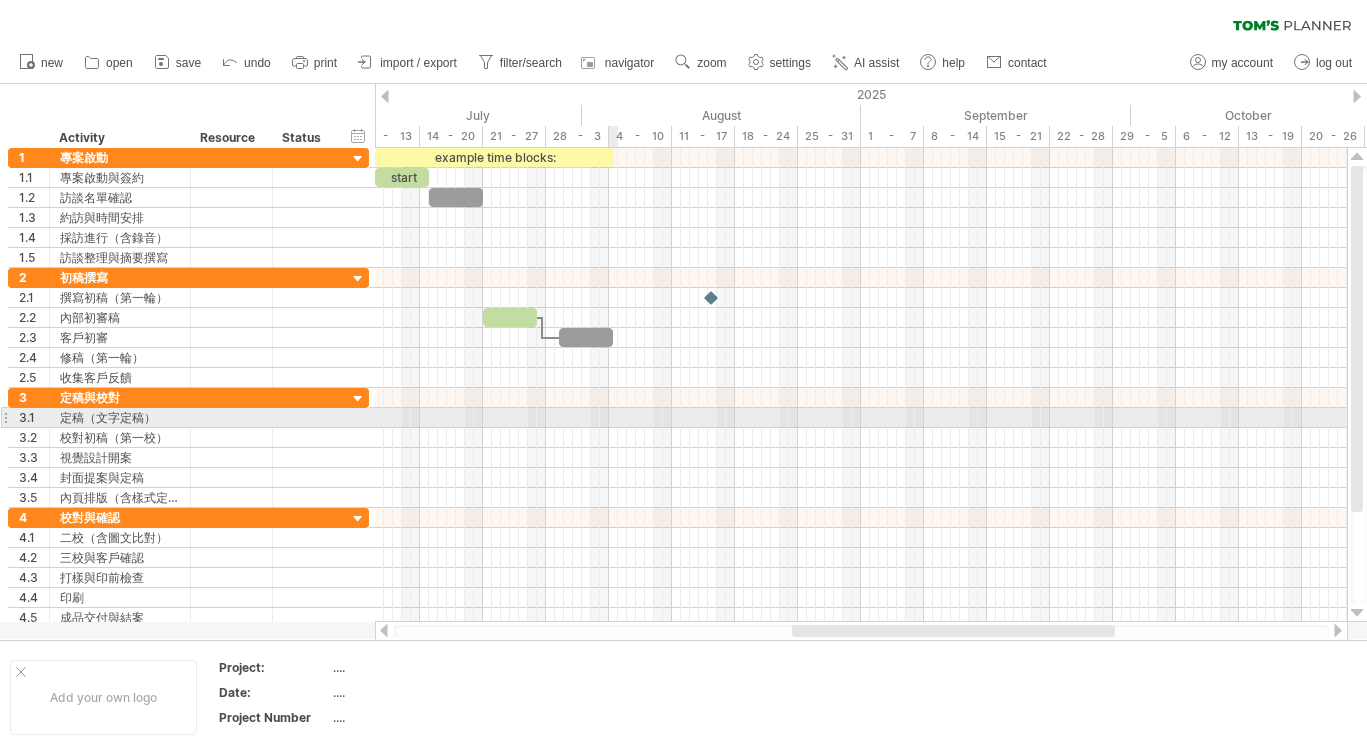 click at bounding box center (861, 438) 